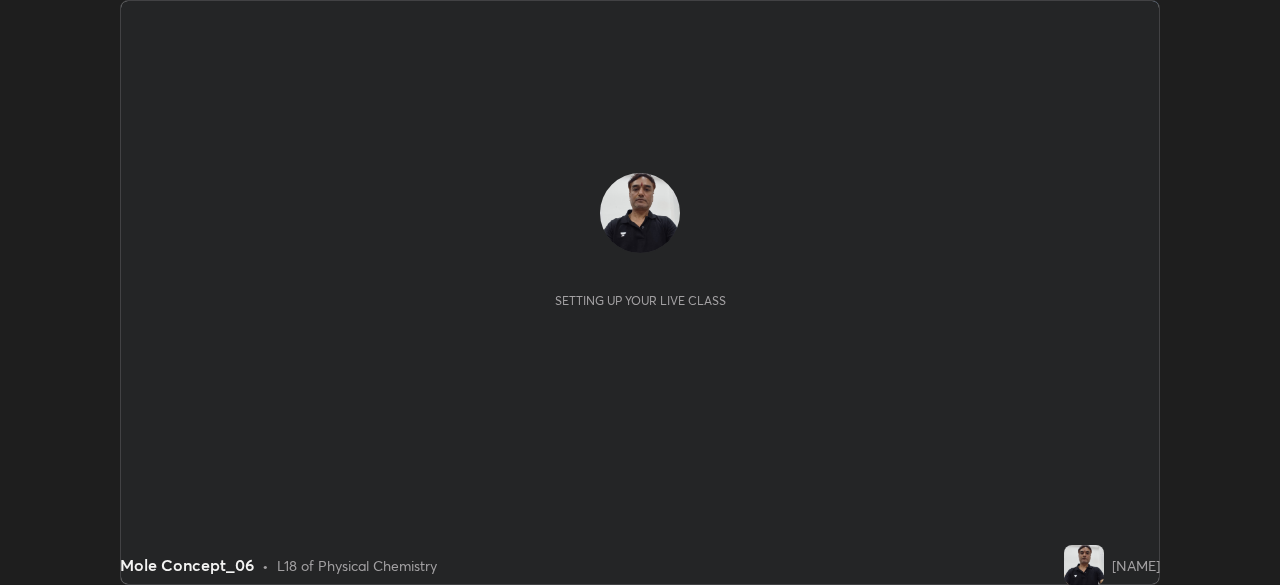 scroll, scrollTop: 0, scrollLeft: 0, axis: both 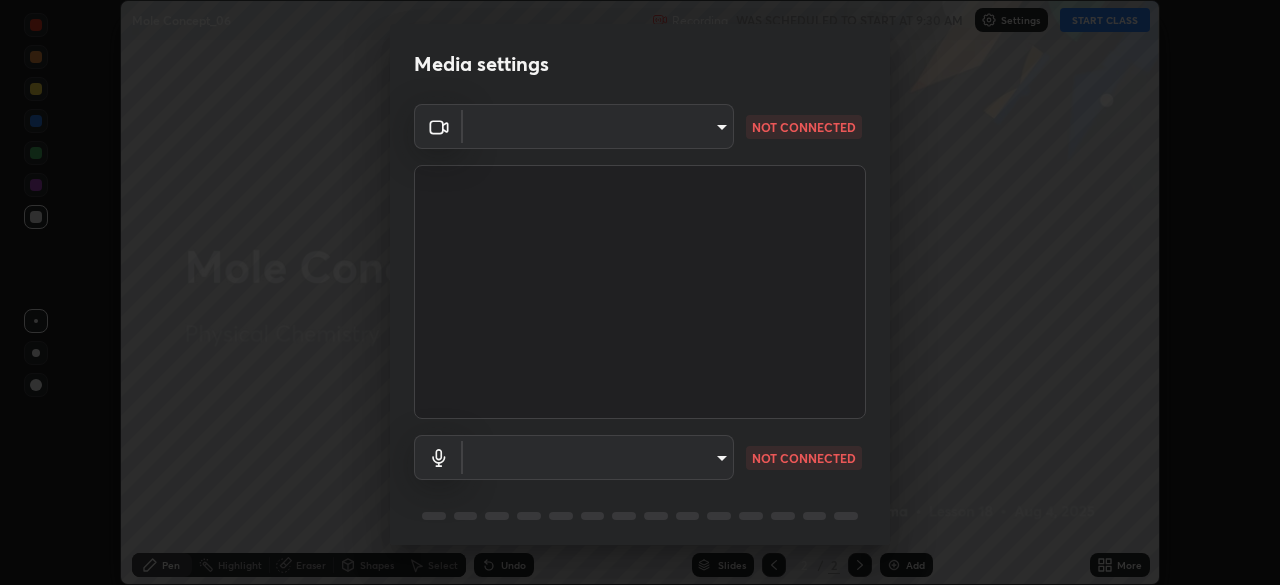 type on "dc213d5b485c0bb305d6b2db547763d7870d17505a100a98238a66de69915d05" 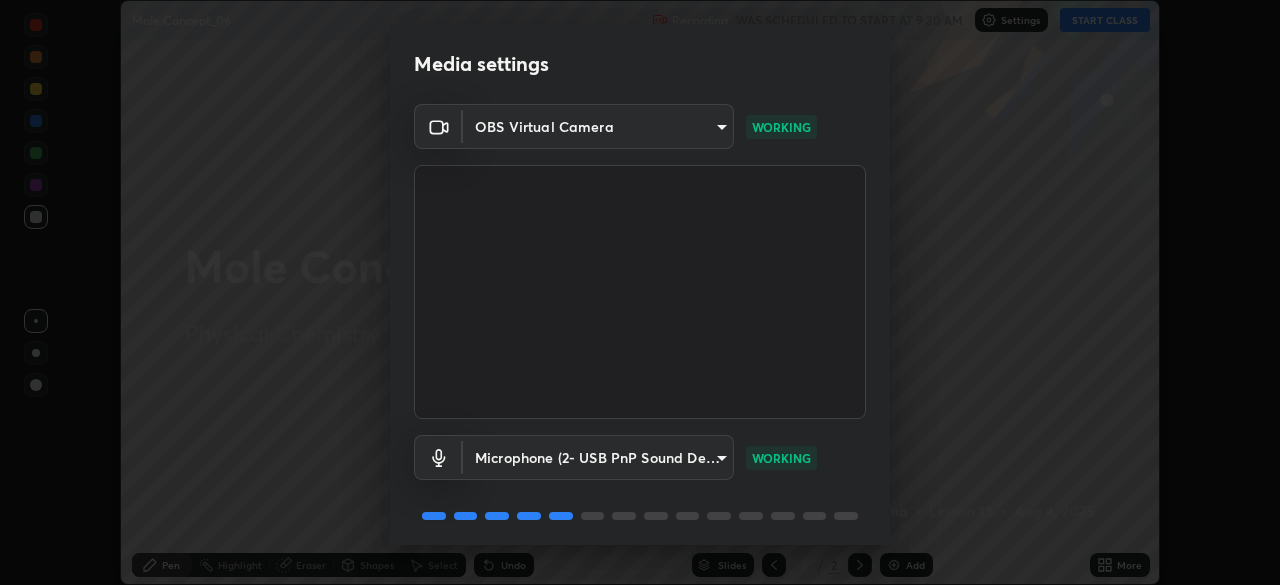 scroll, scrollTop: 71, scrollLeft: 0, axis: vertical 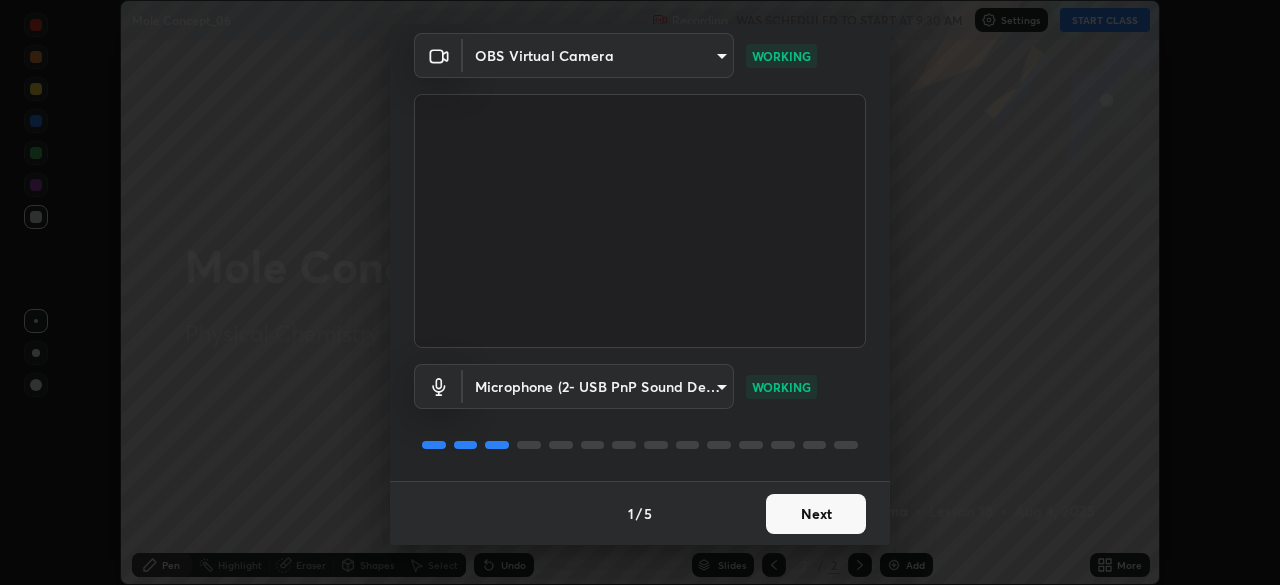 click on "Next" at bounding box center [816, 514] 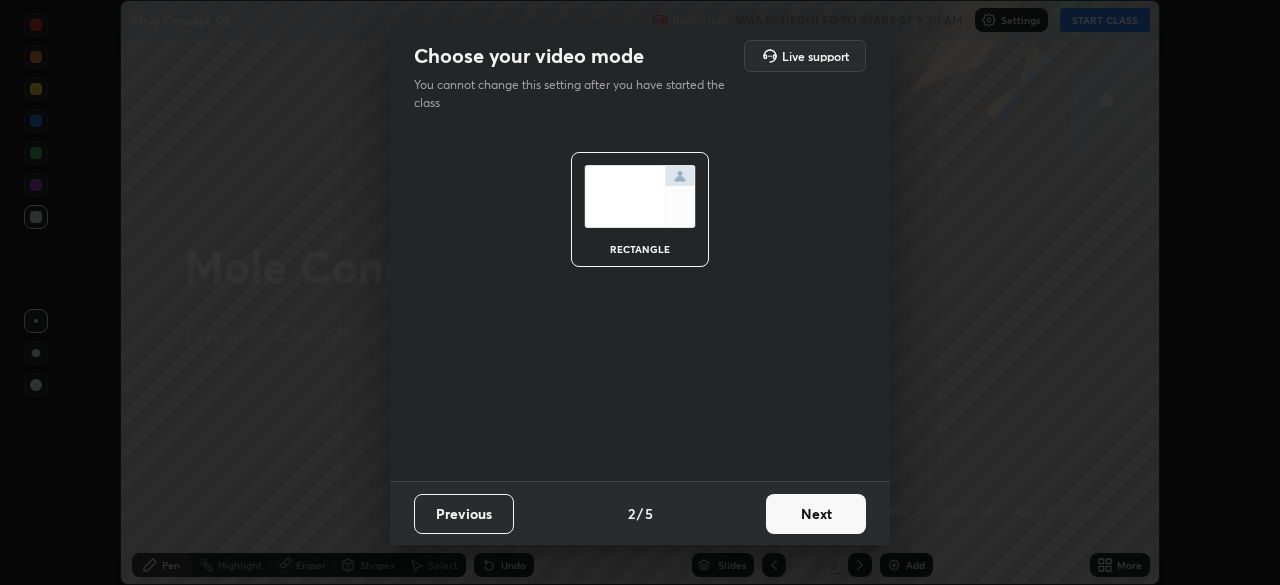 scroll, scrollTop: 0, scrollLeft: 0, axis: both 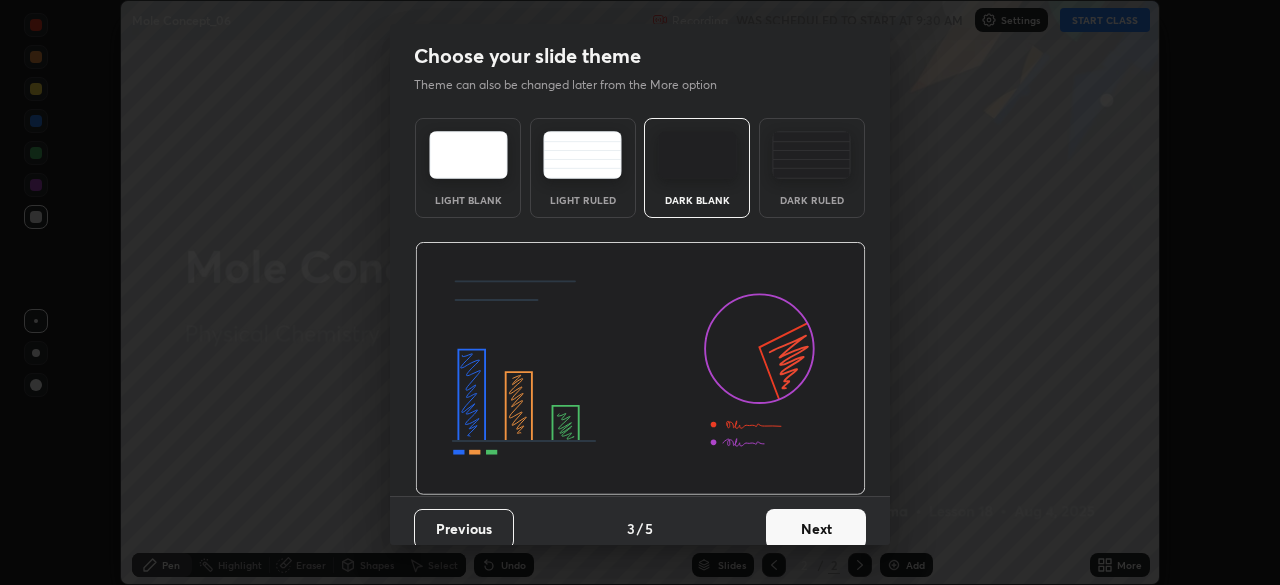 click on "Next" at bounding box center (816, 529) 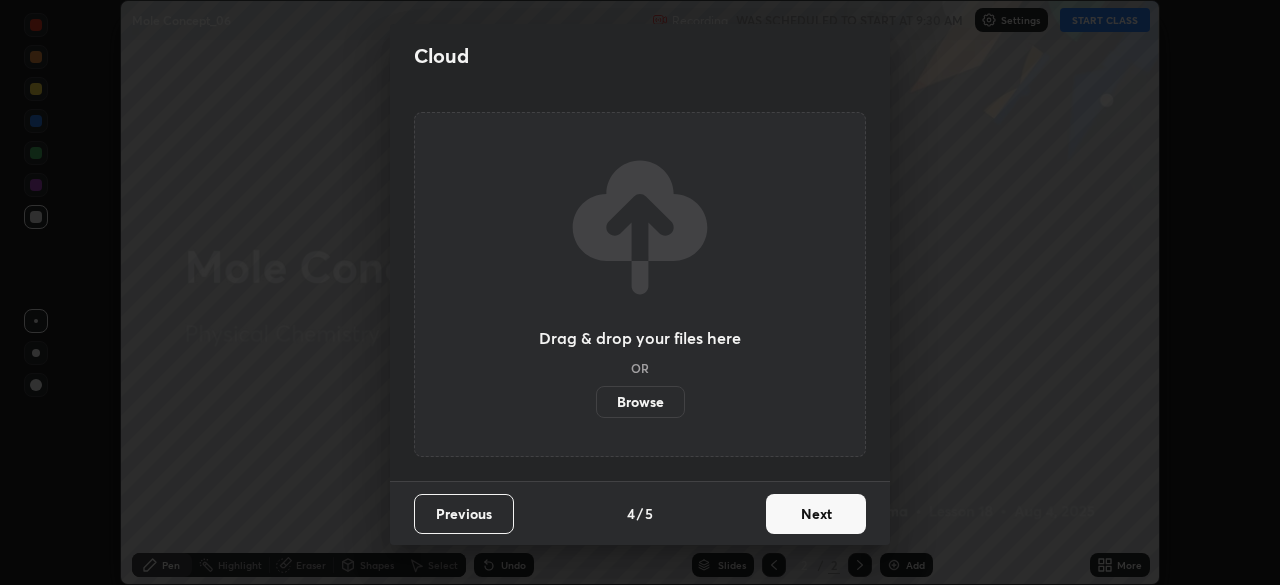 click on "Next" at bounding box center (816, 514) 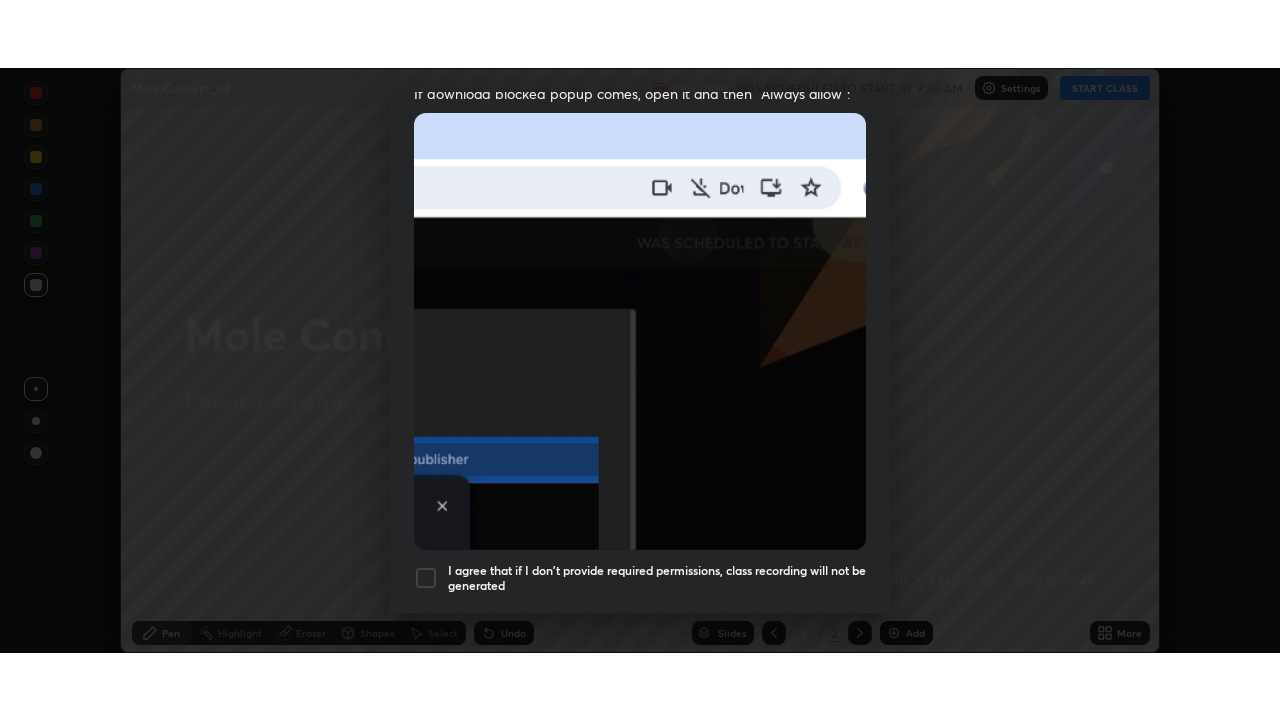 scroll, scrollTop: 479, scrollLeft: 0, axis: vertical 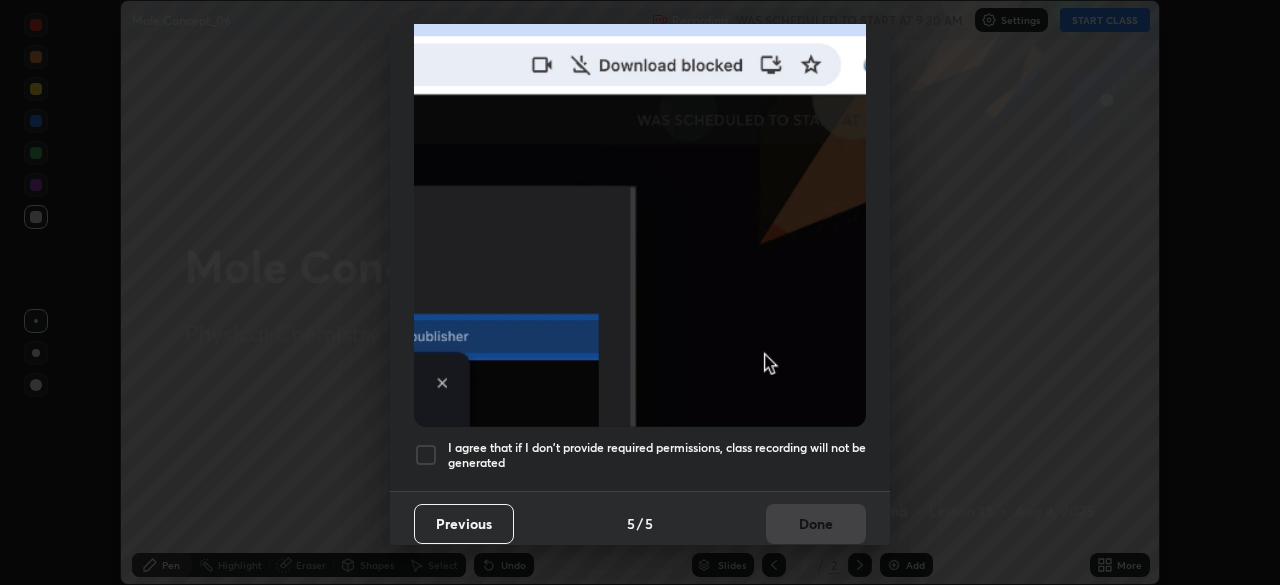 click at bounding box center [426, 455] 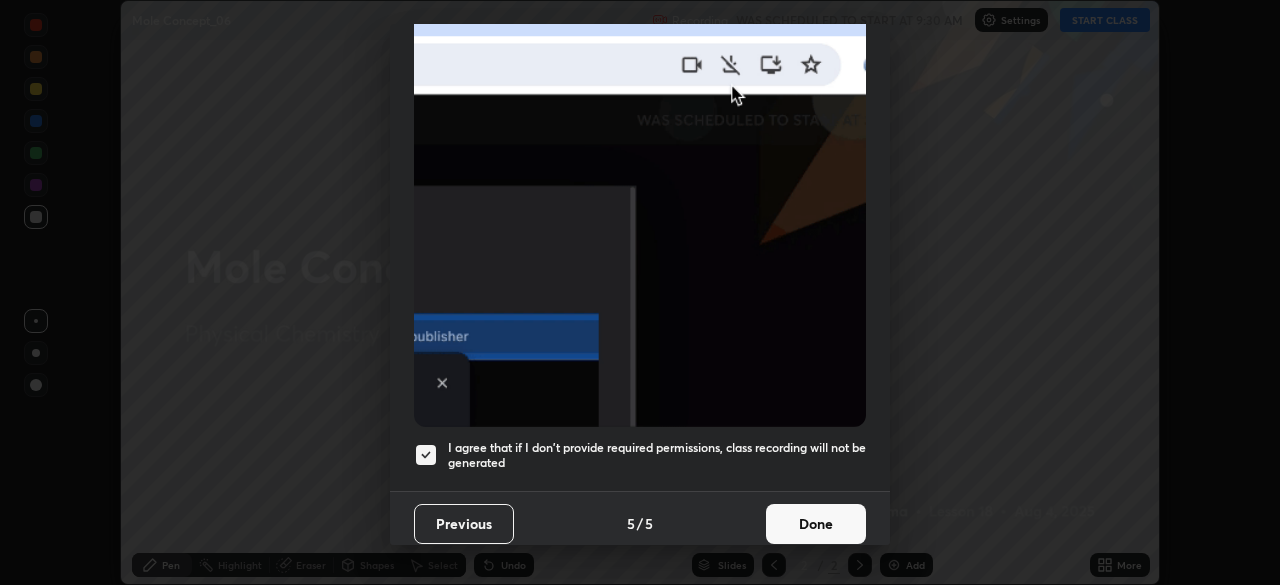 click on "Done" at bounding box center (816, 524) 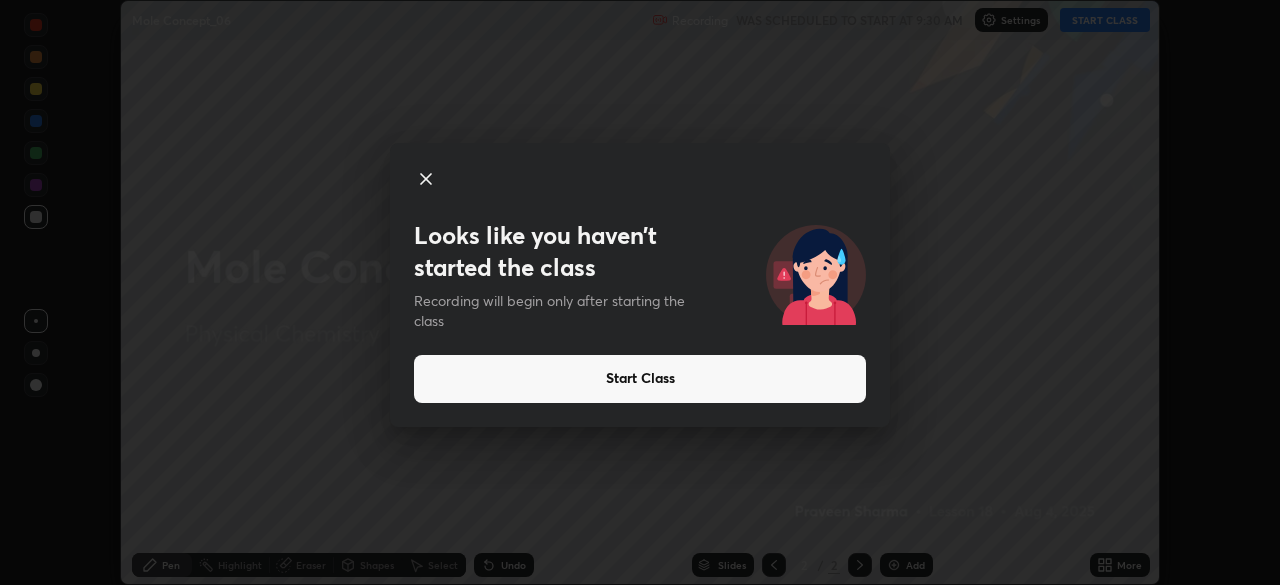 click on "Start Class" at bounding box center [640, 379] 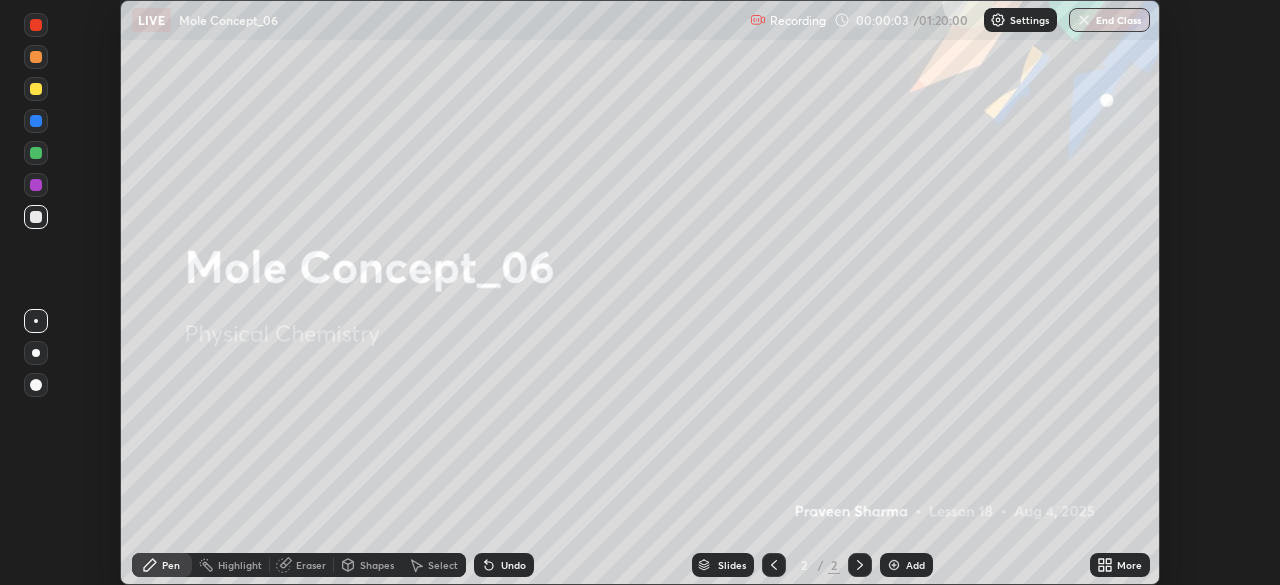 click 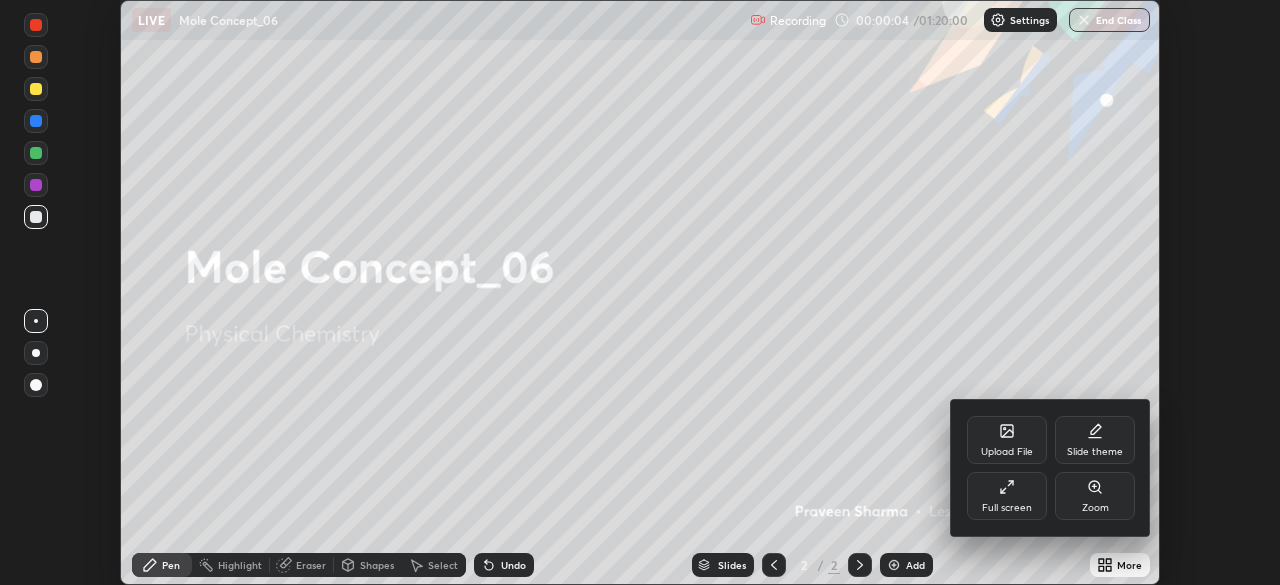 click 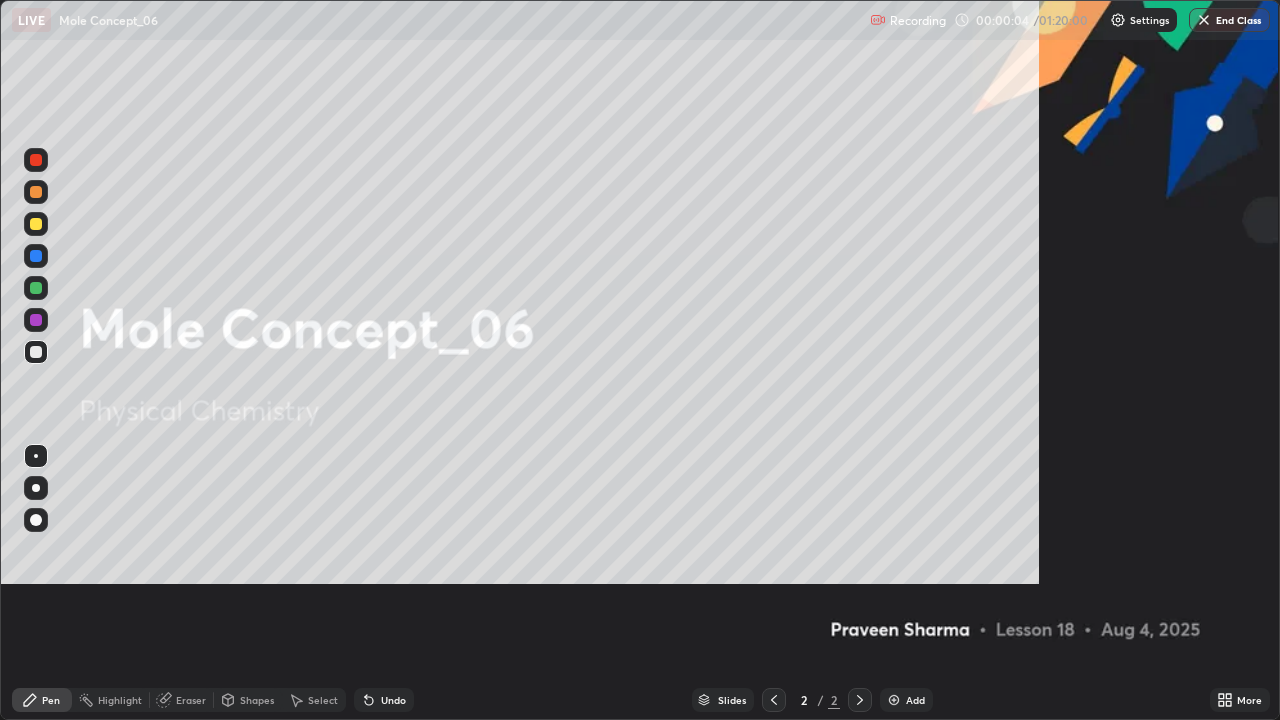 scroll, scrollTop: 99280, scrollLeft: 98720, axis: both 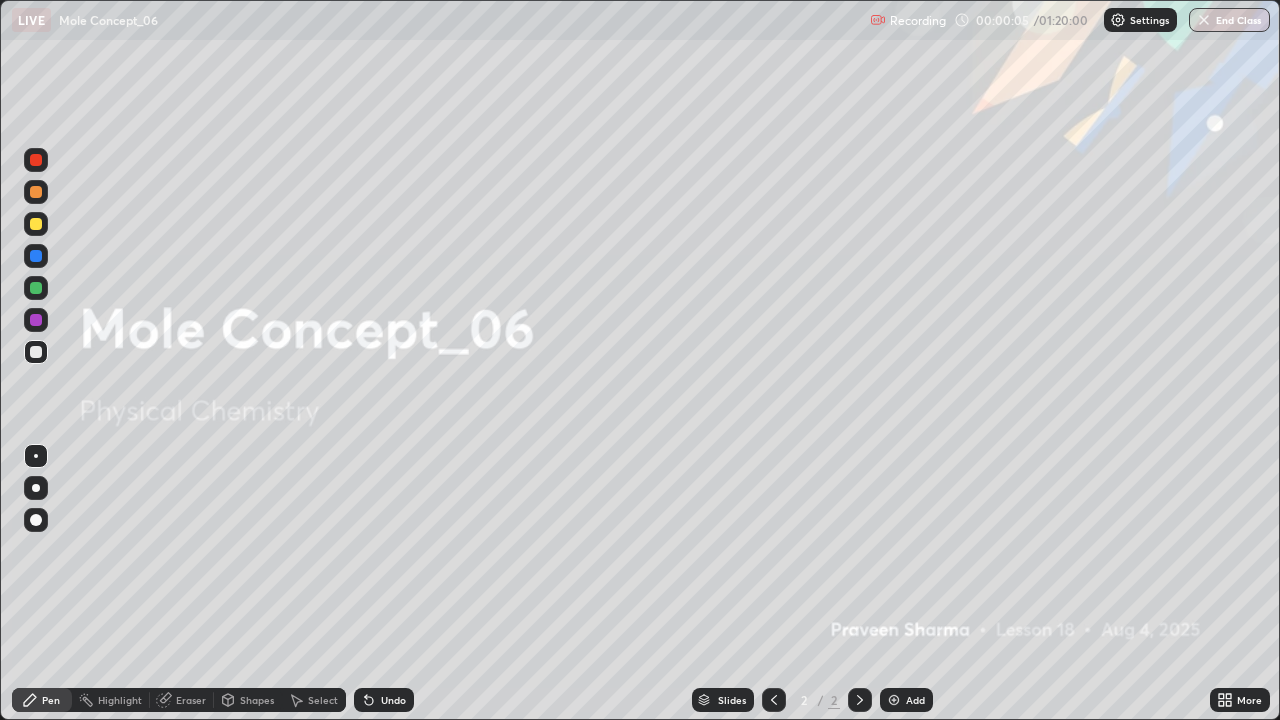 click on "Add" at bounding box center [915, 700] 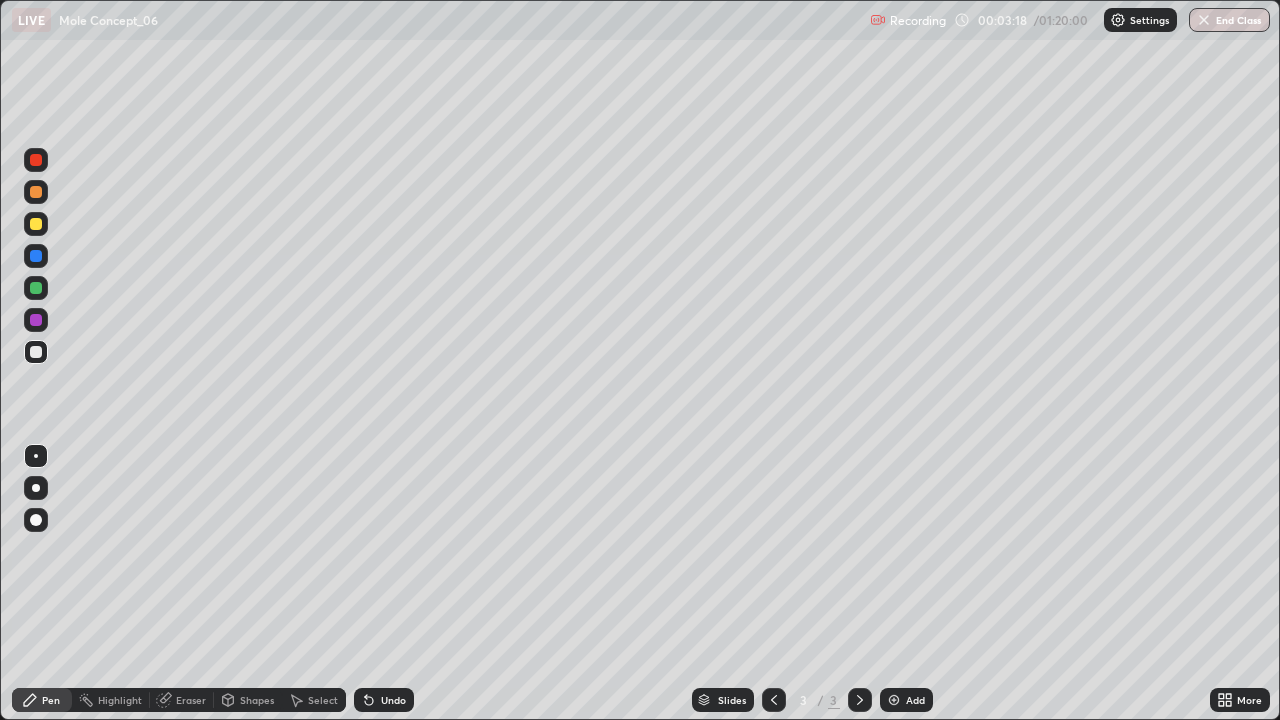 click 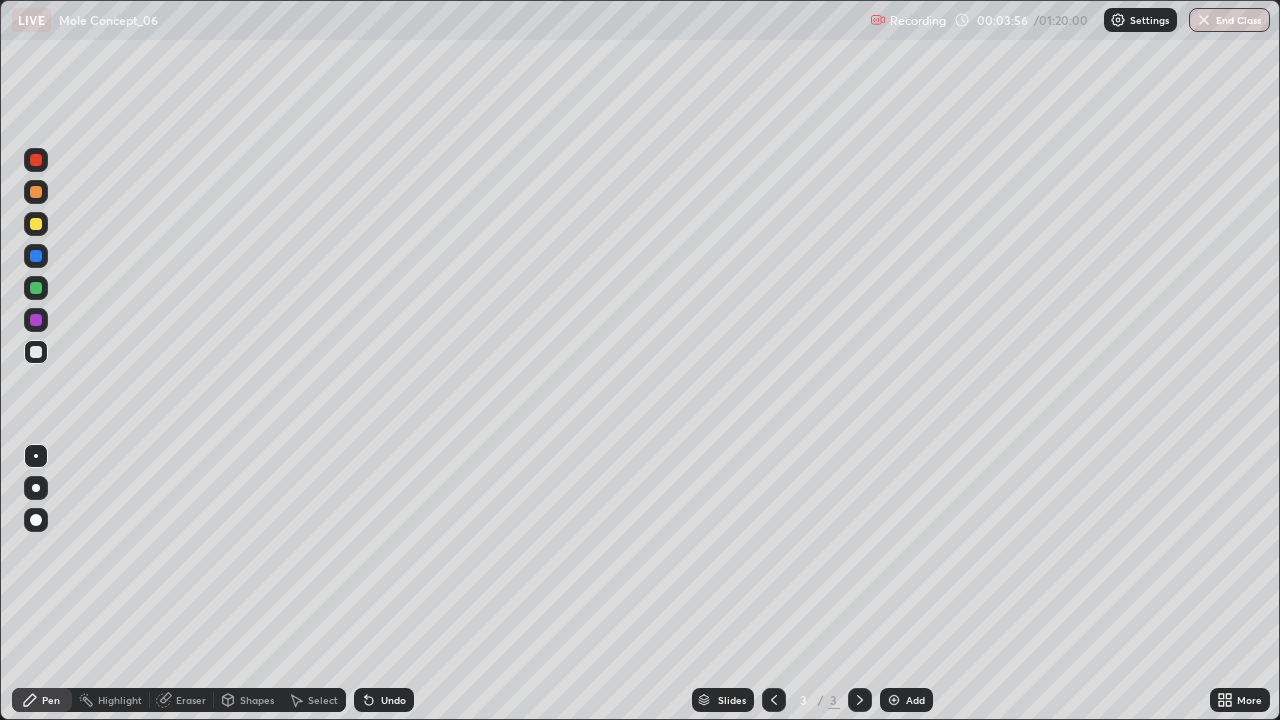 click 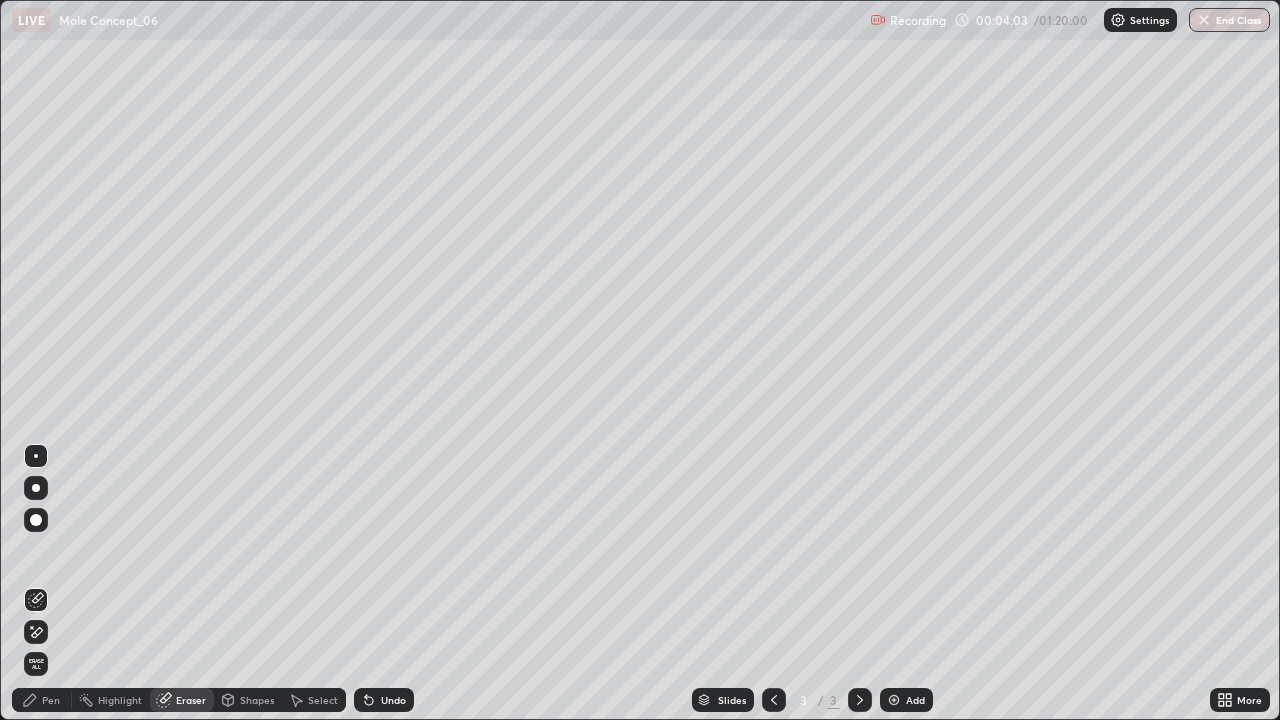 click on "Pen" at bounding box center (51, 700) 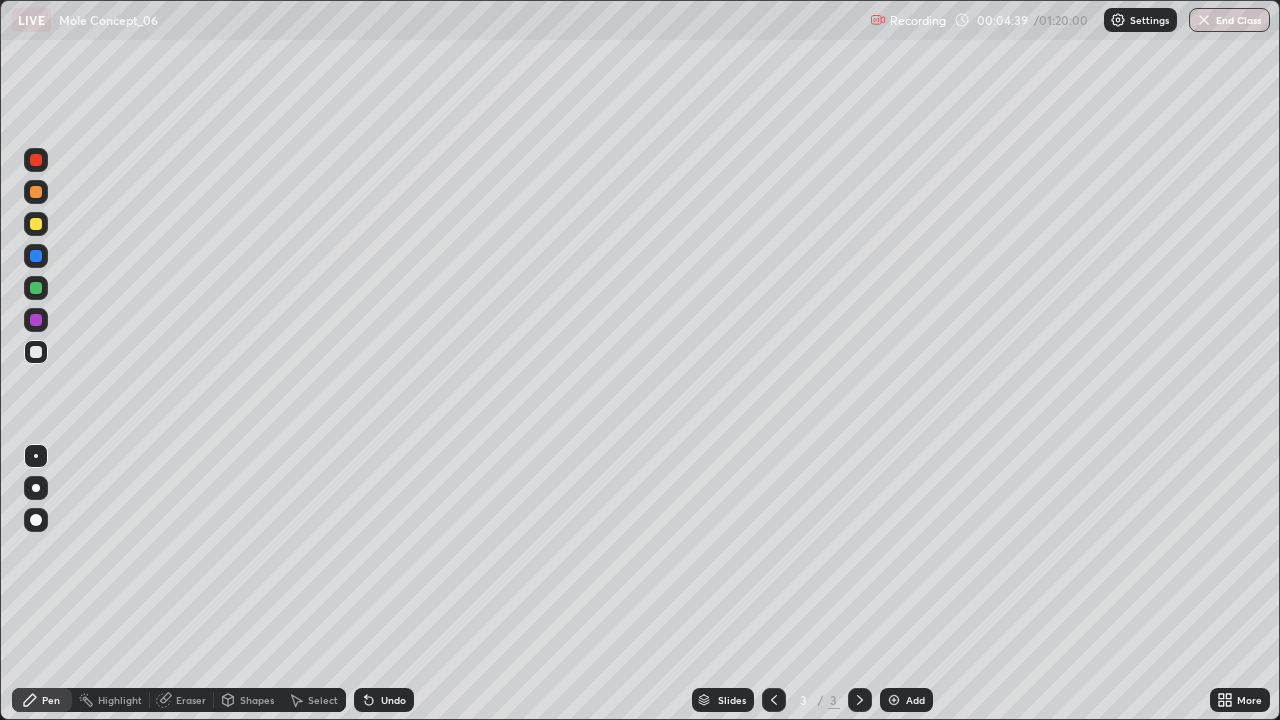 click on "Undo" at bounding box center (384, 700) 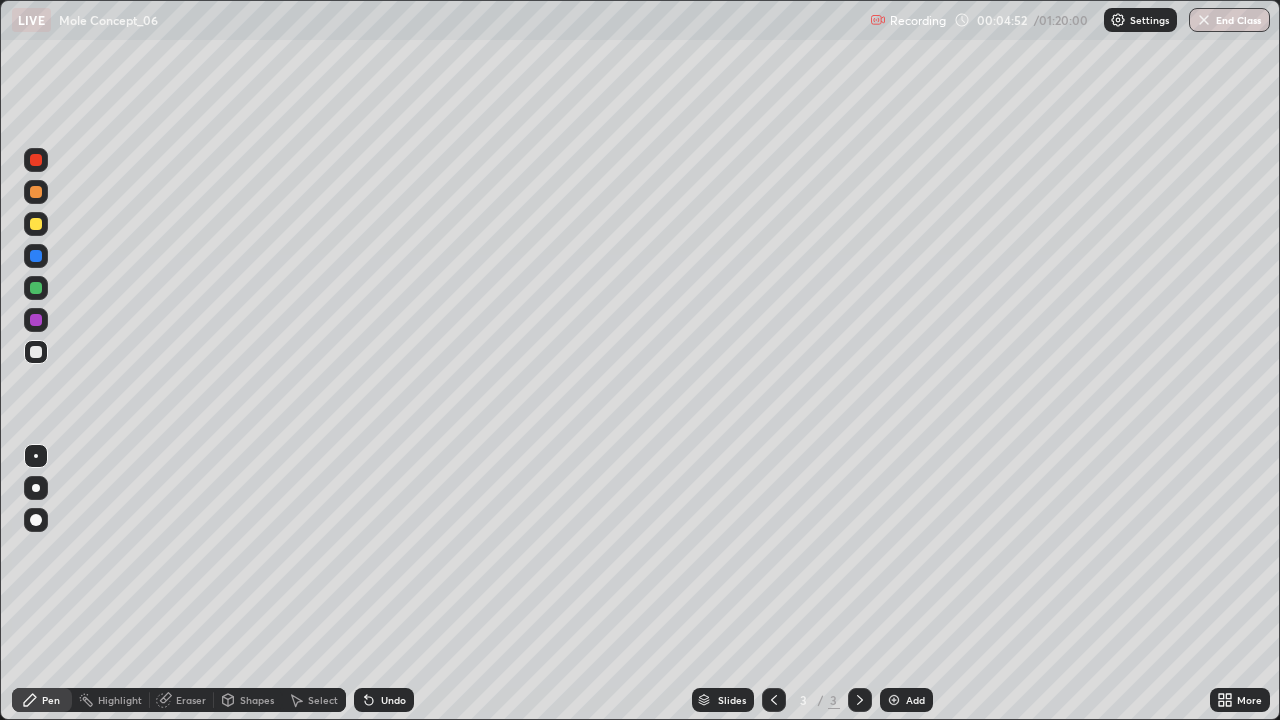 click on "Undo" at bounding box center [384, 700] 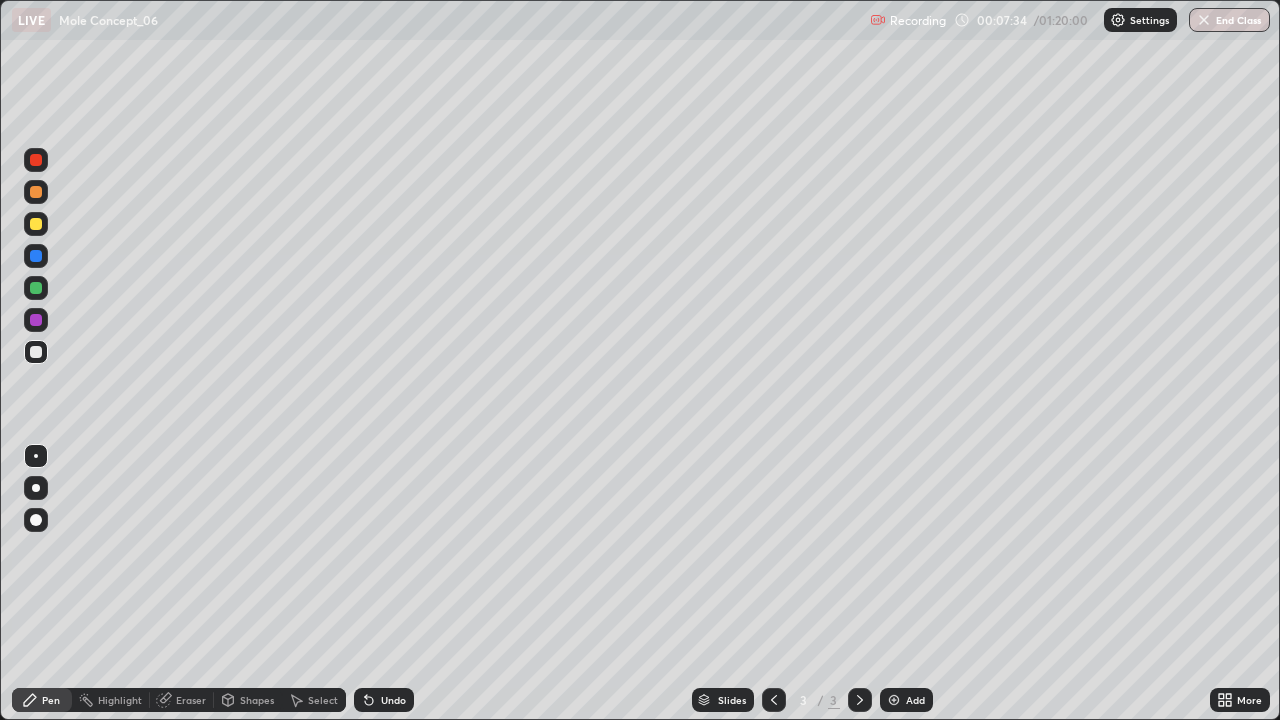 click at bounding box center (894, 700) 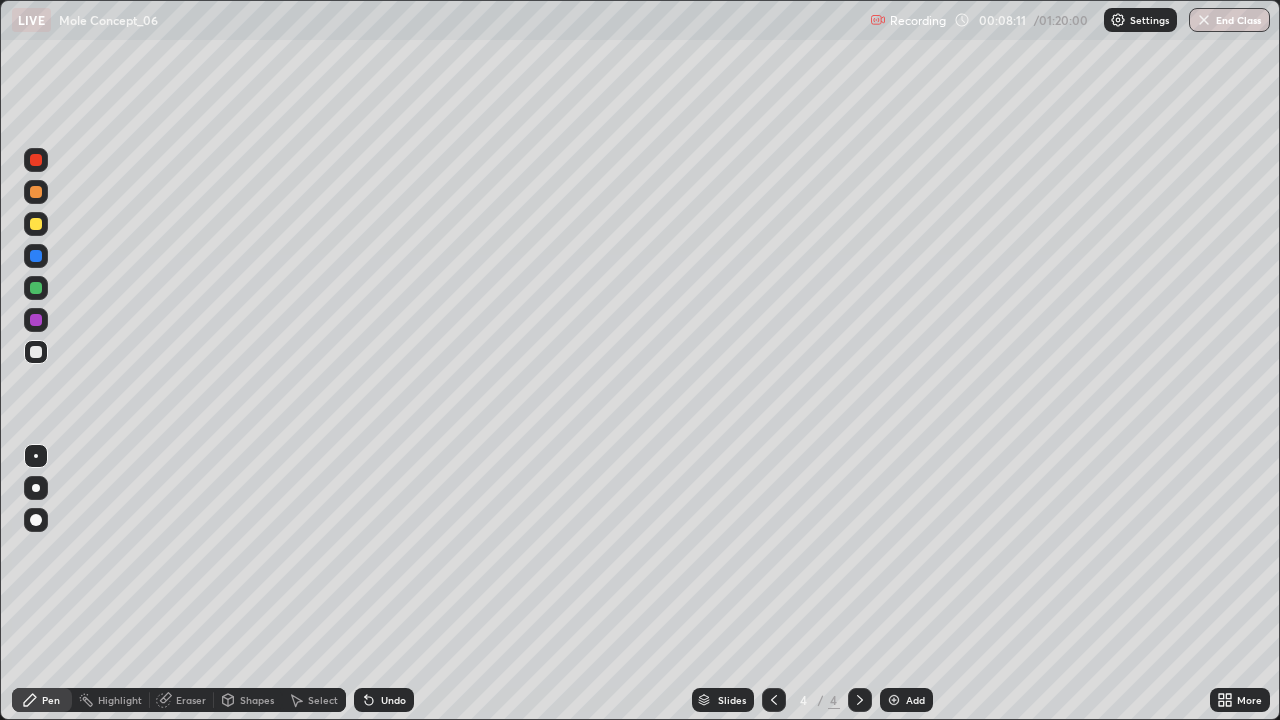 click on "Undo" at bounding box center (393, 700) 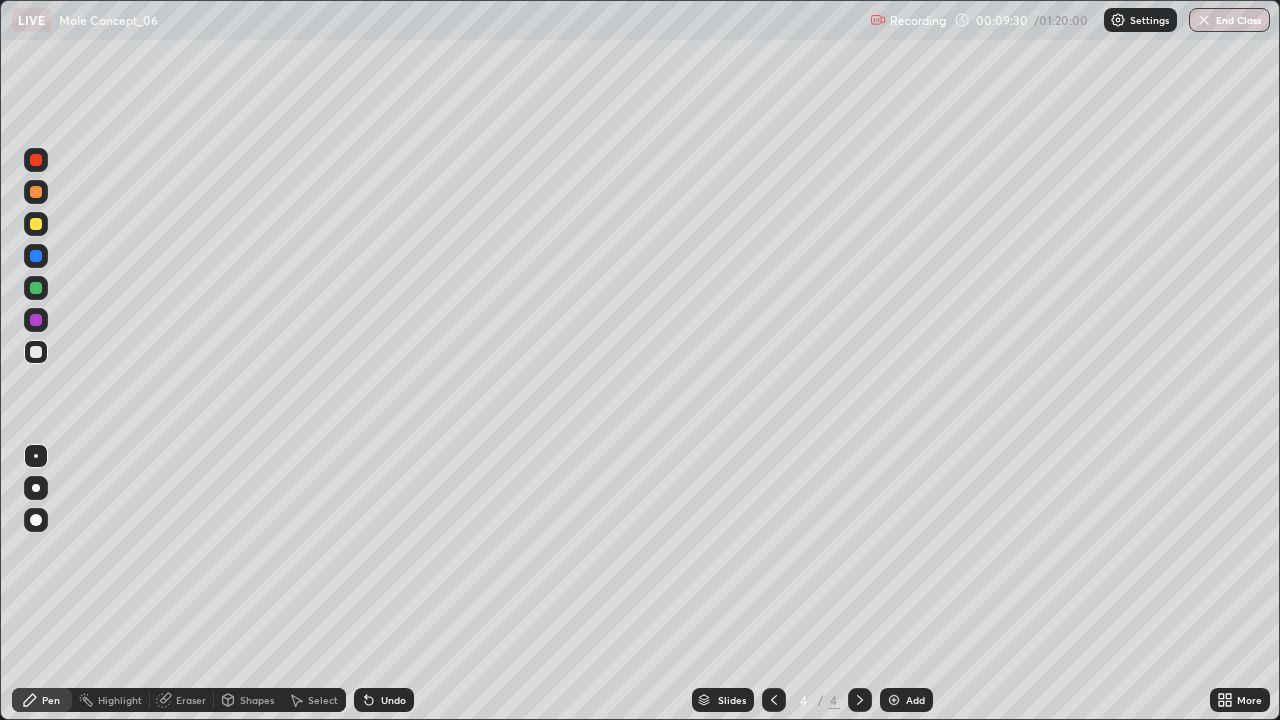 click at bounding box center [894, 700] 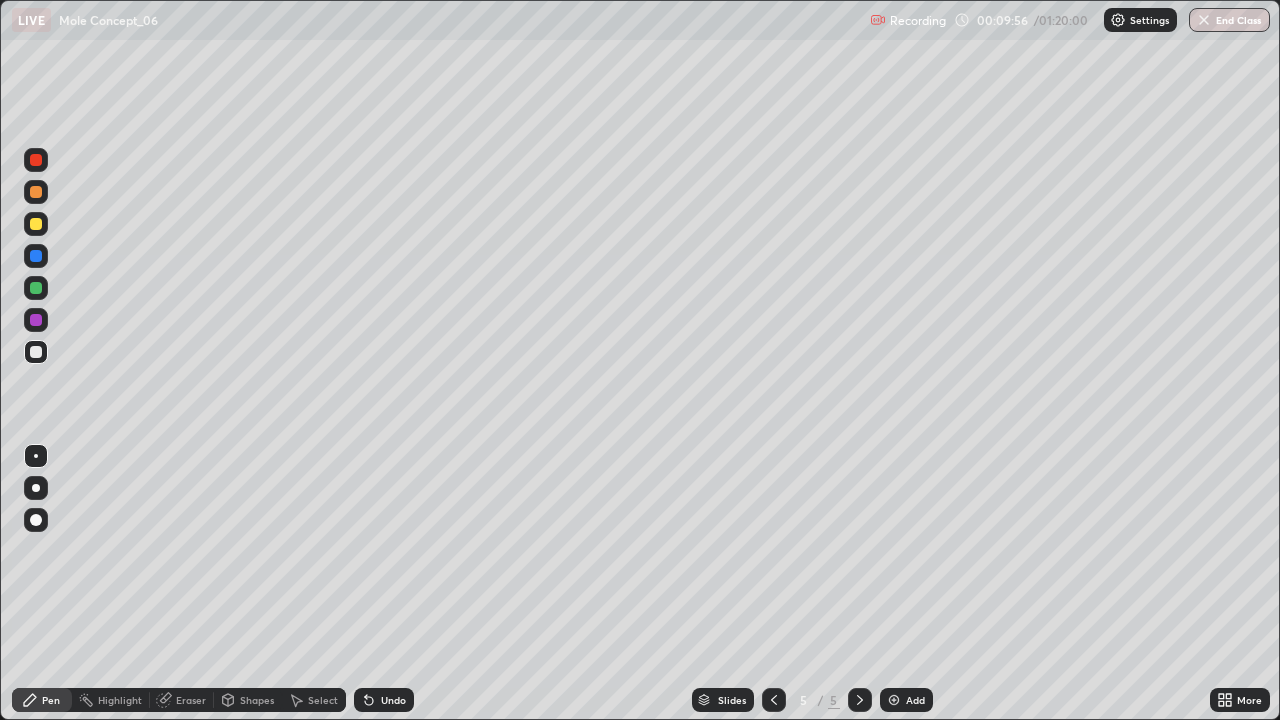click 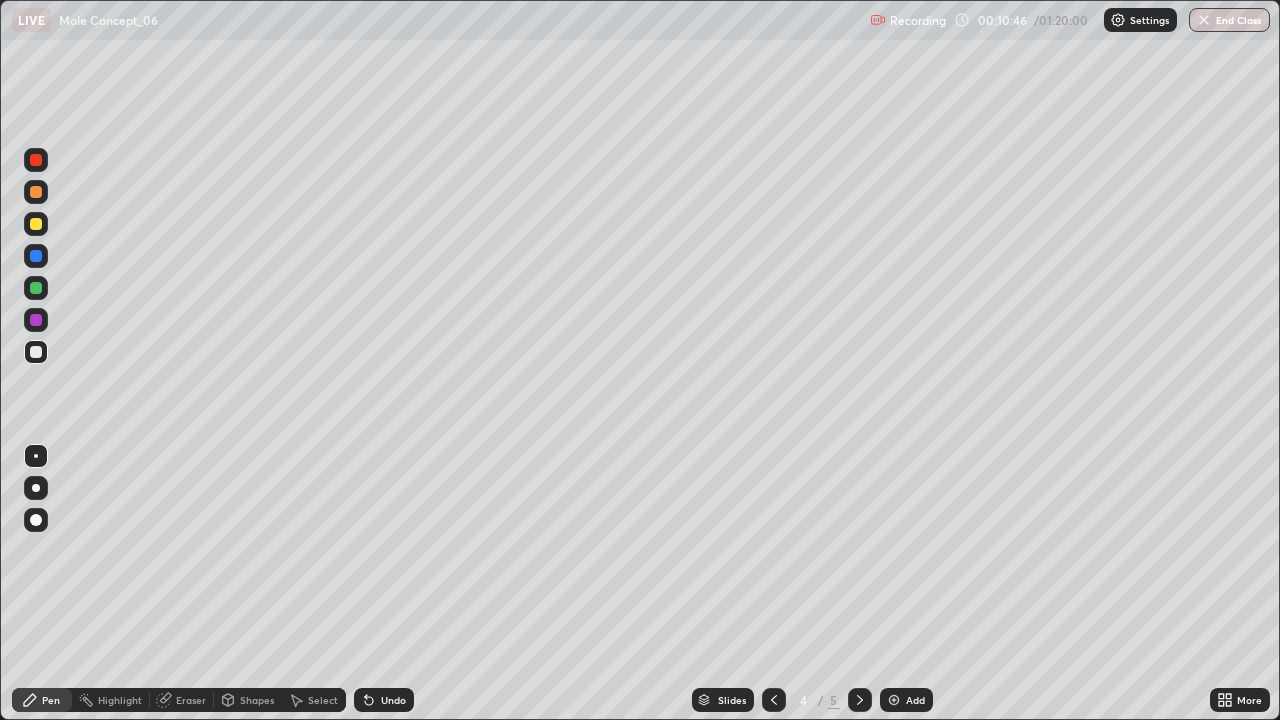click at bounding box center (894, 700) 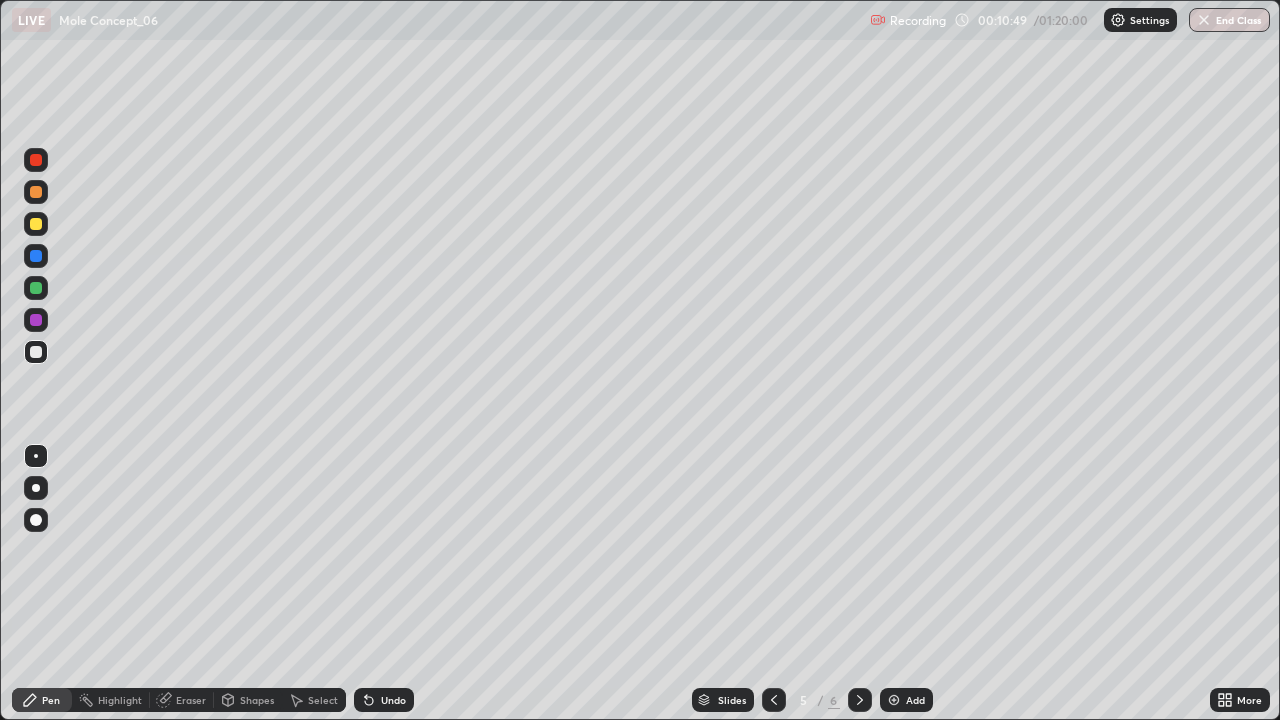 click 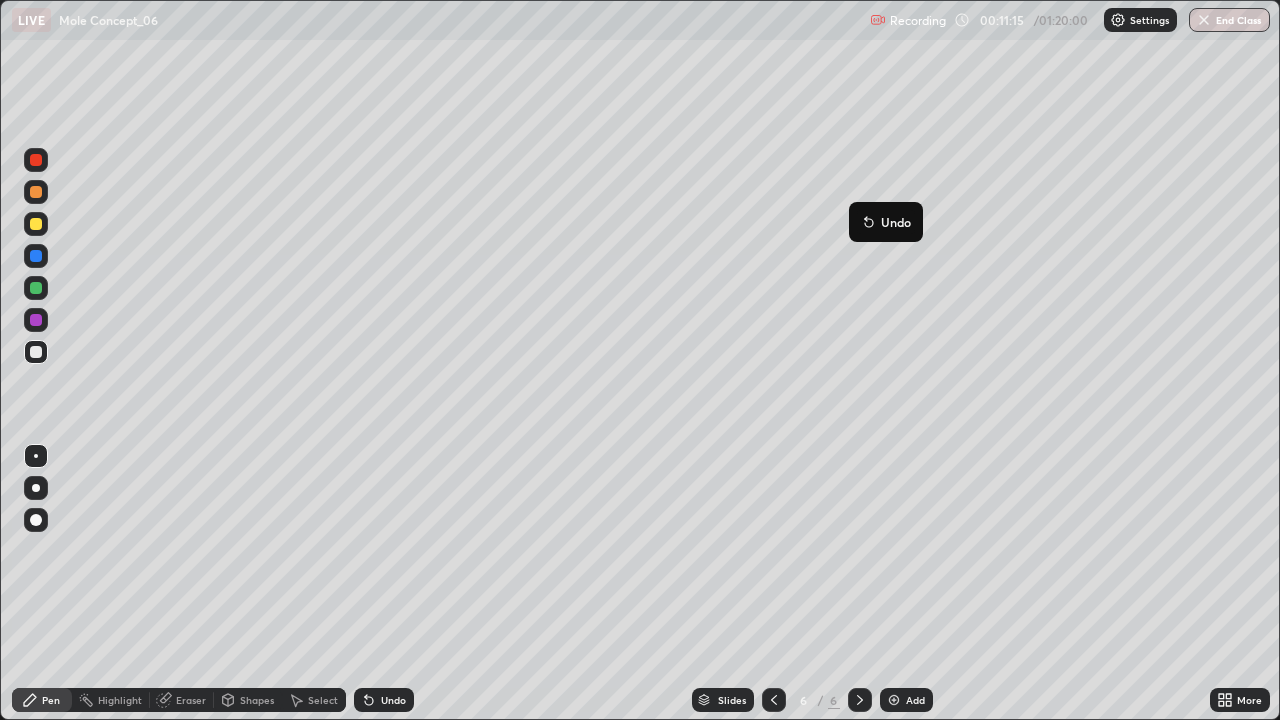 click on "Undo" at bounding box center (886, 222) 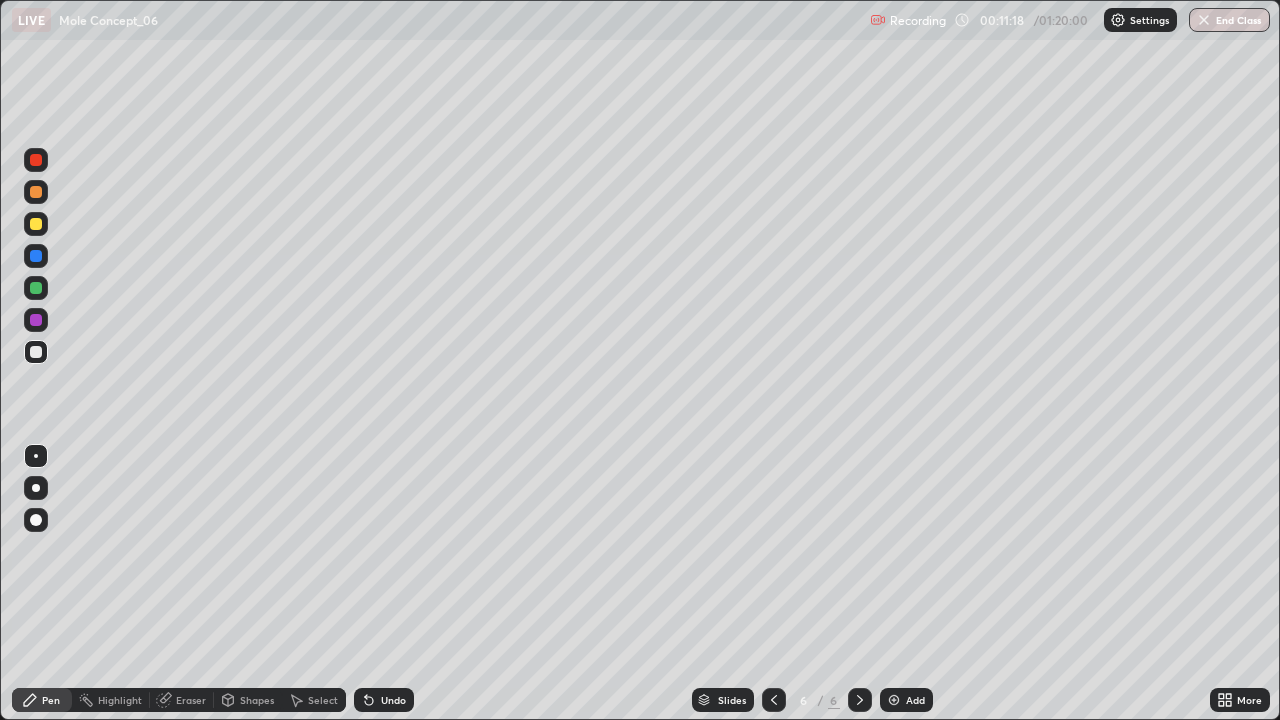click on "Undo" at bounding box center [384, 700] 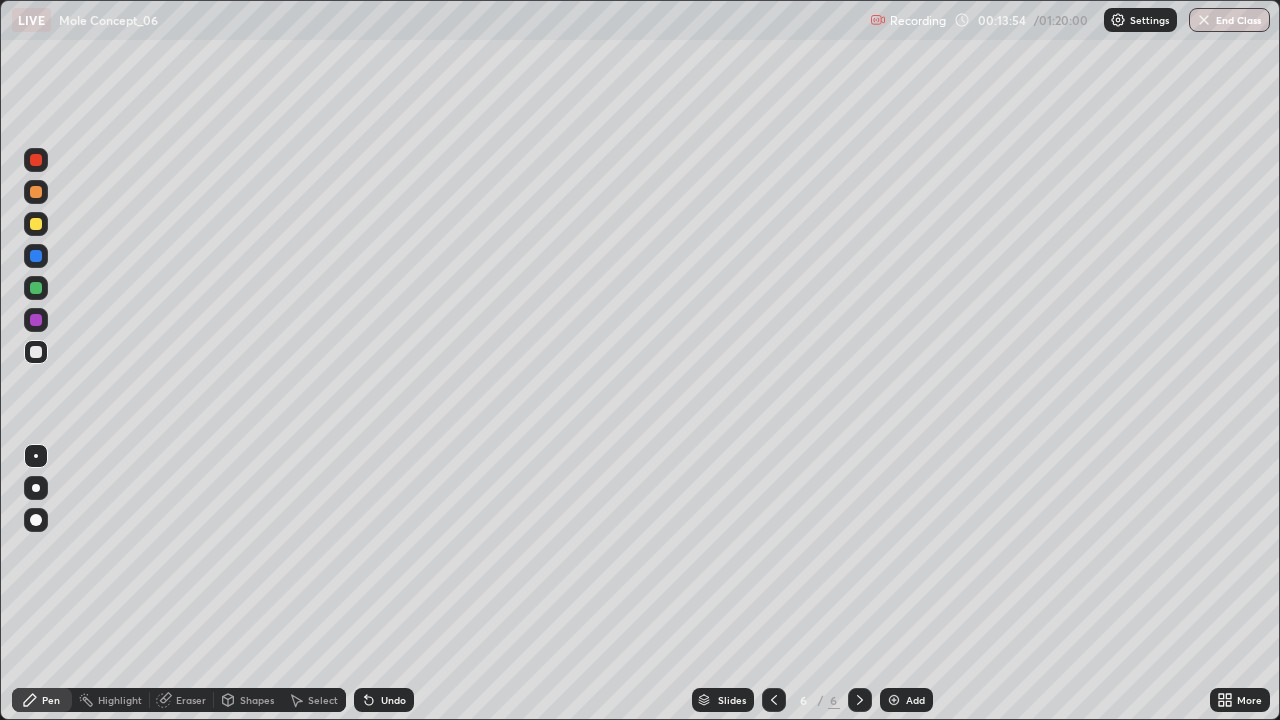 click on "Undo" at bounding box center (393, 700) 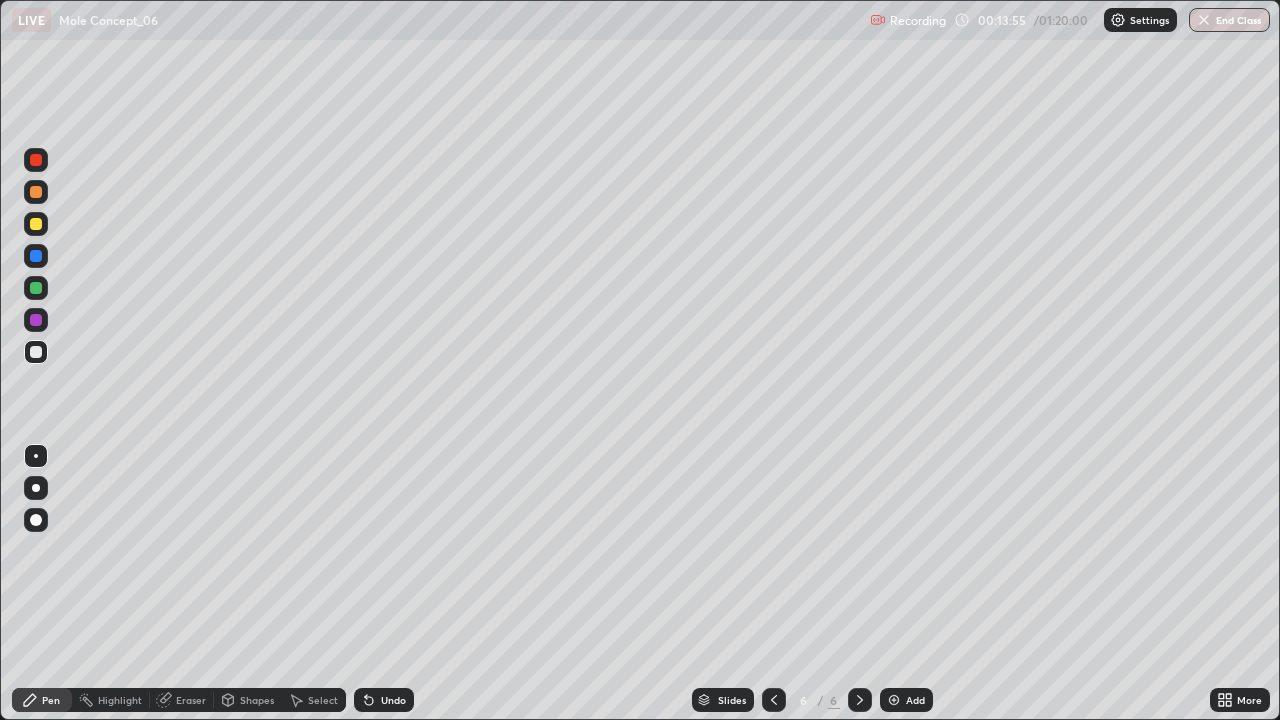 click on "Undo" at bounding box center [393, 700] 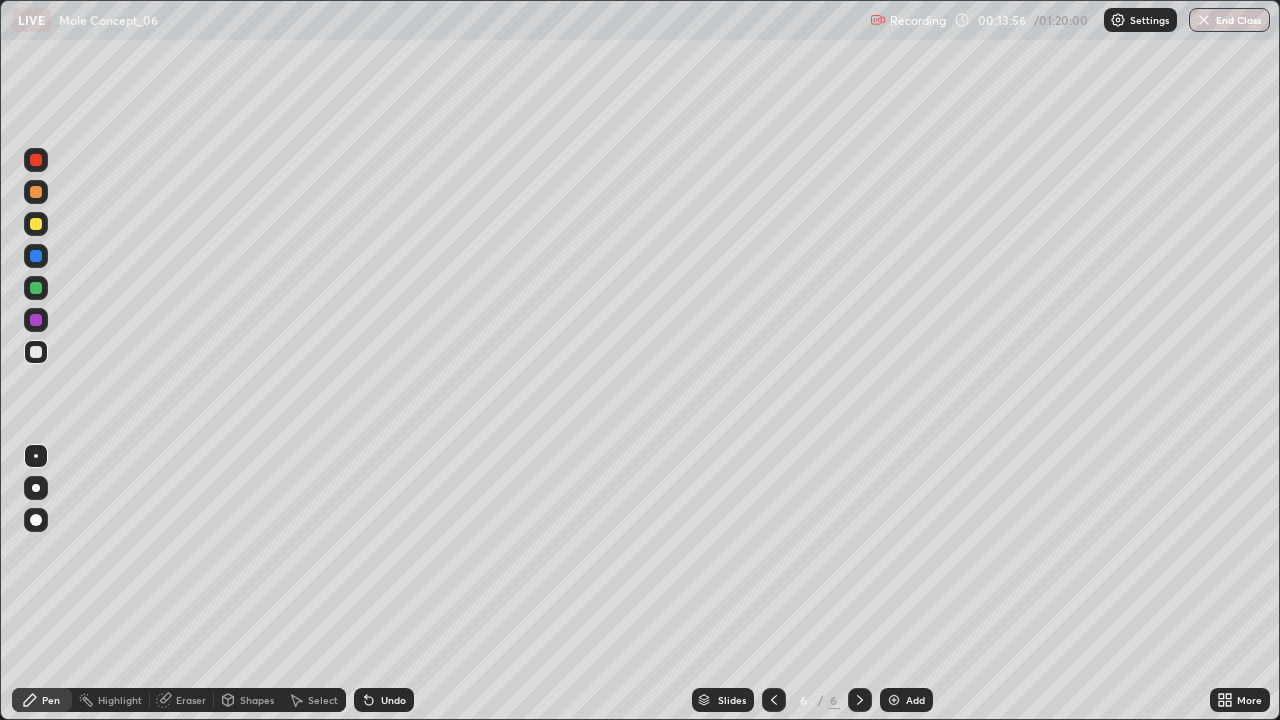 click on "Undo" at bounding box center (384, 700) 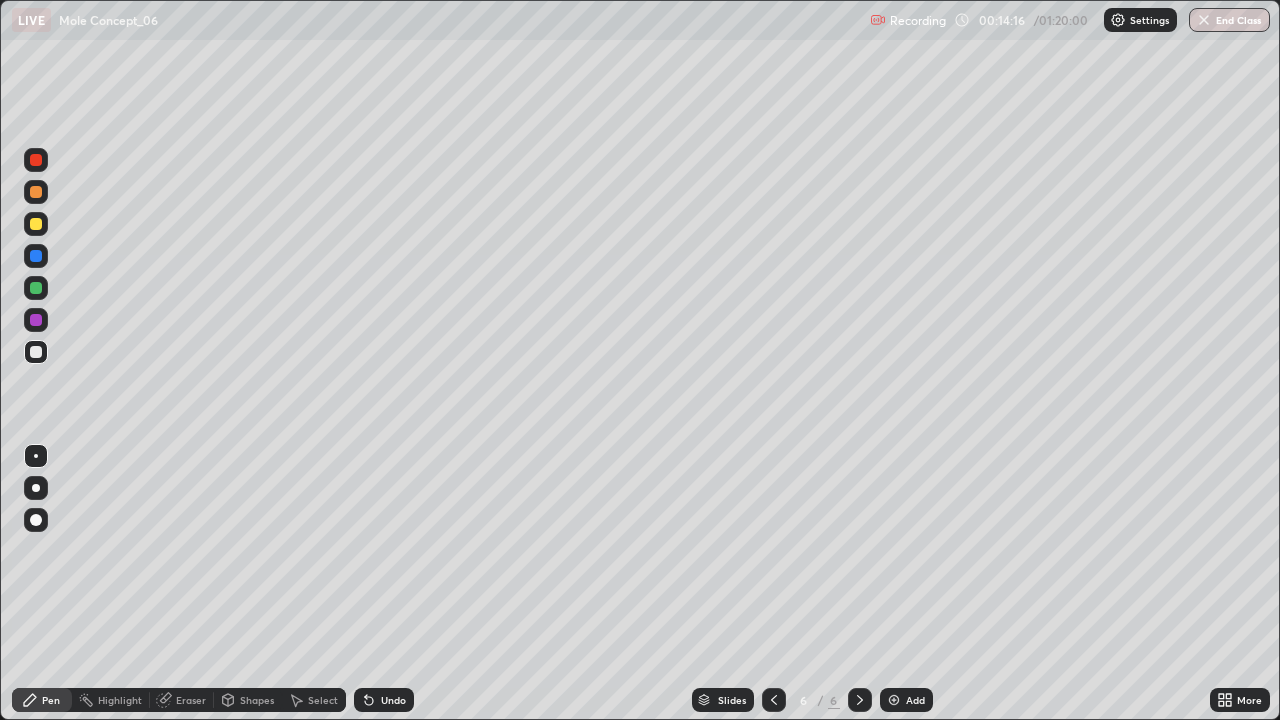 click on "Undo" at bounding box center (384, 700) 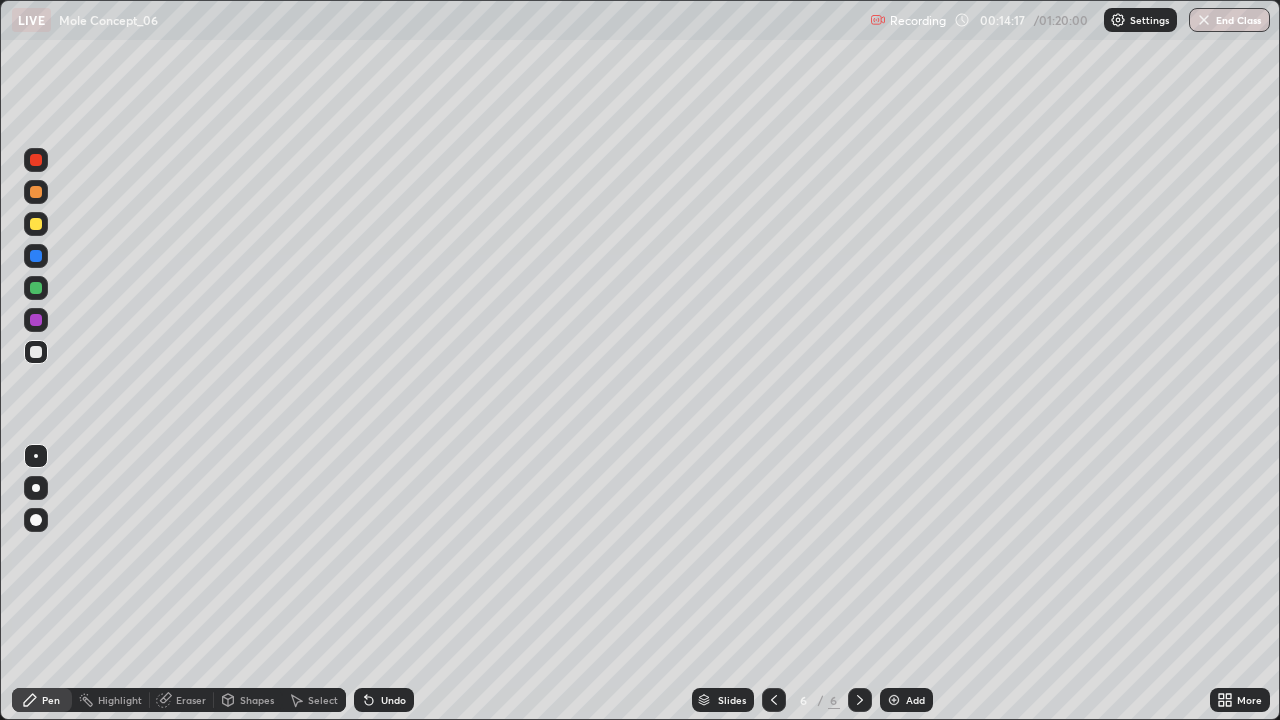 click on "Undo" at bounding box center (393, 700) 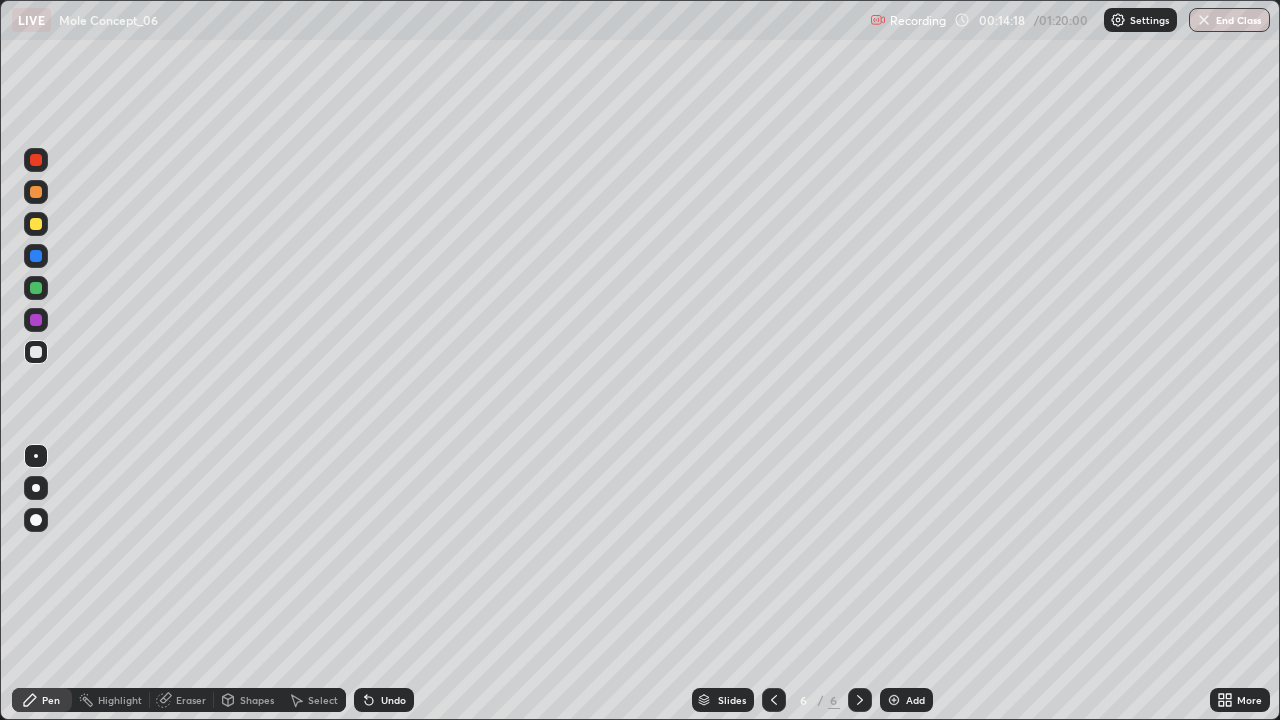 click on "Undo" at bounding box center (384, 700) 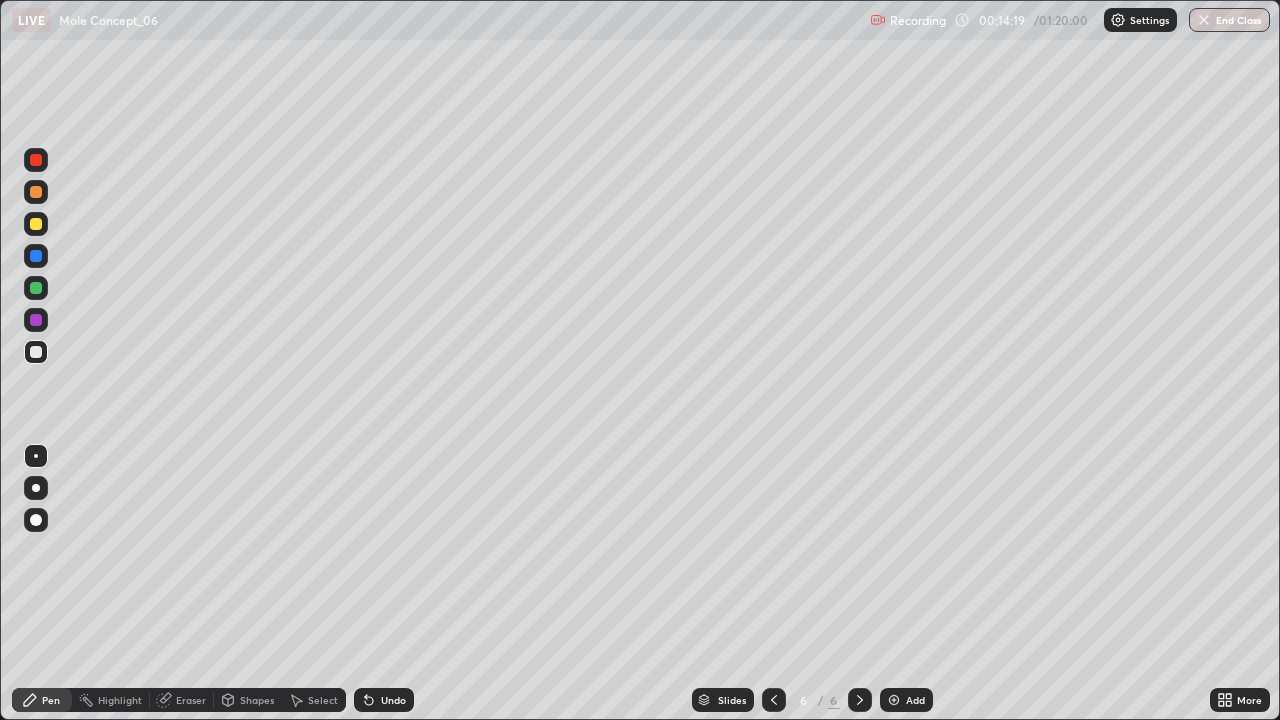 click on "Undo" at bounding box center (393, 700) 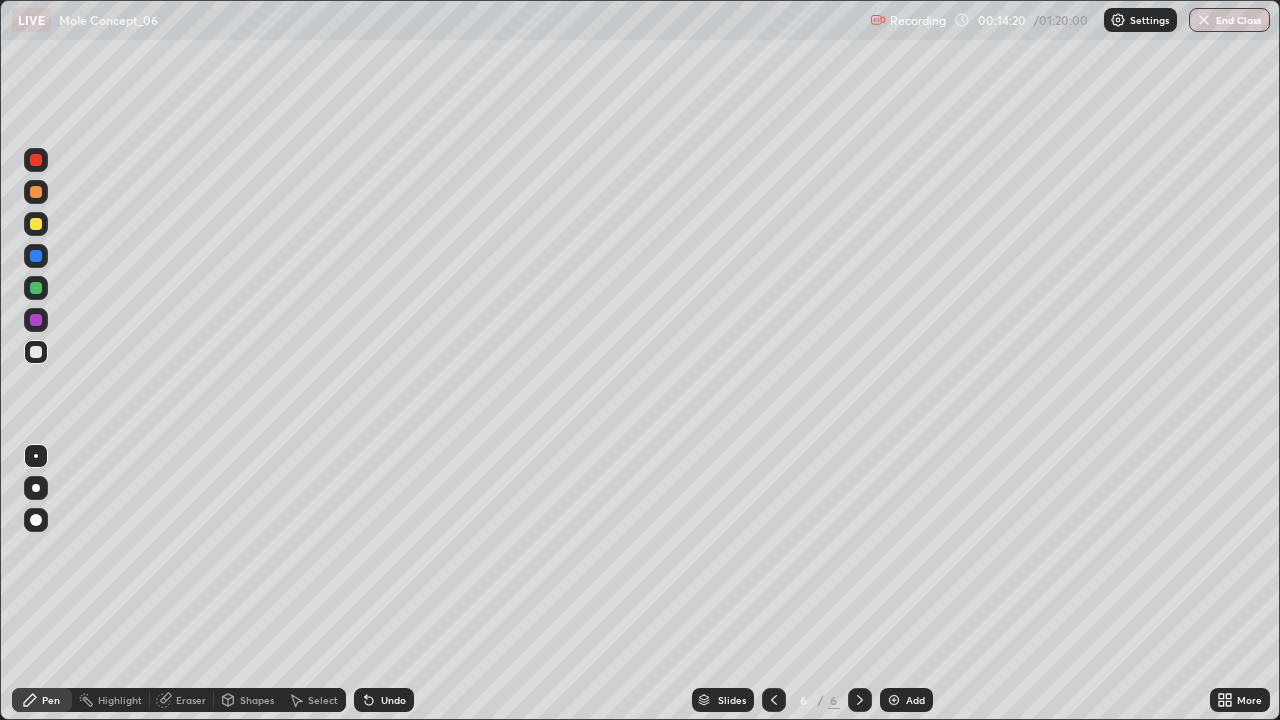 click on "Undo" at bounding box center [393, 700] 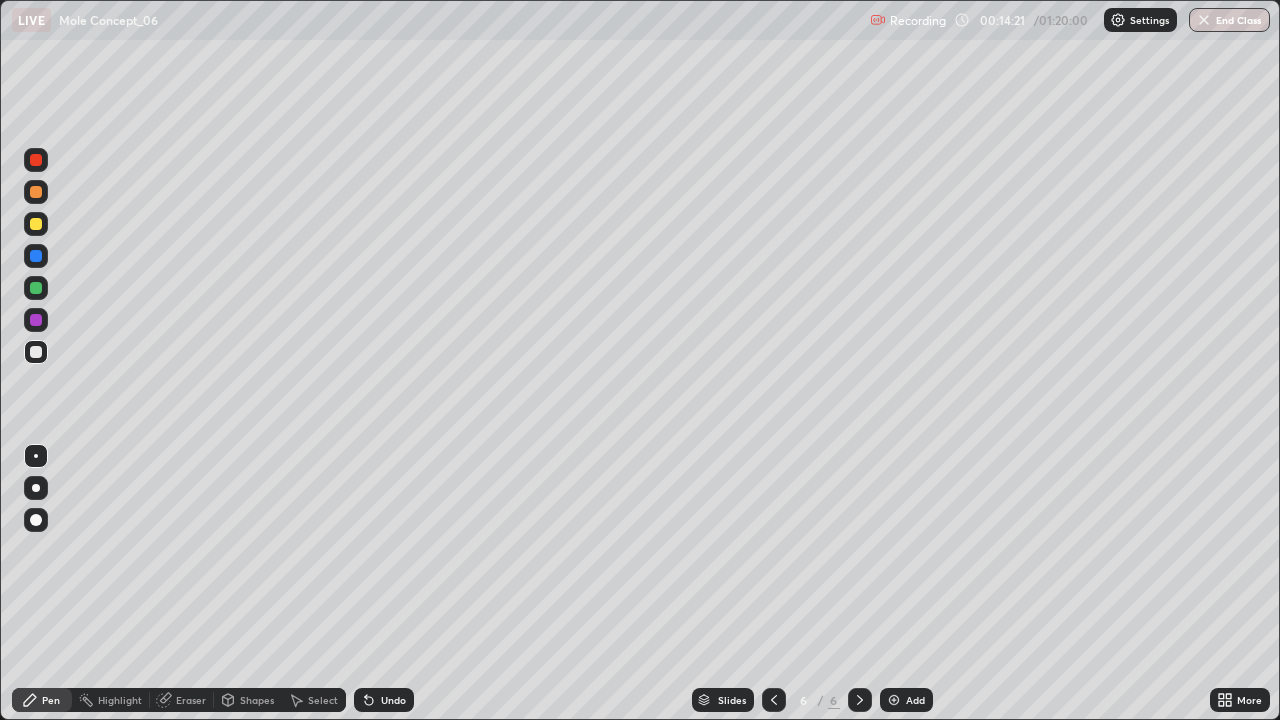 click on "Undo" at bounding box center (393, 700) 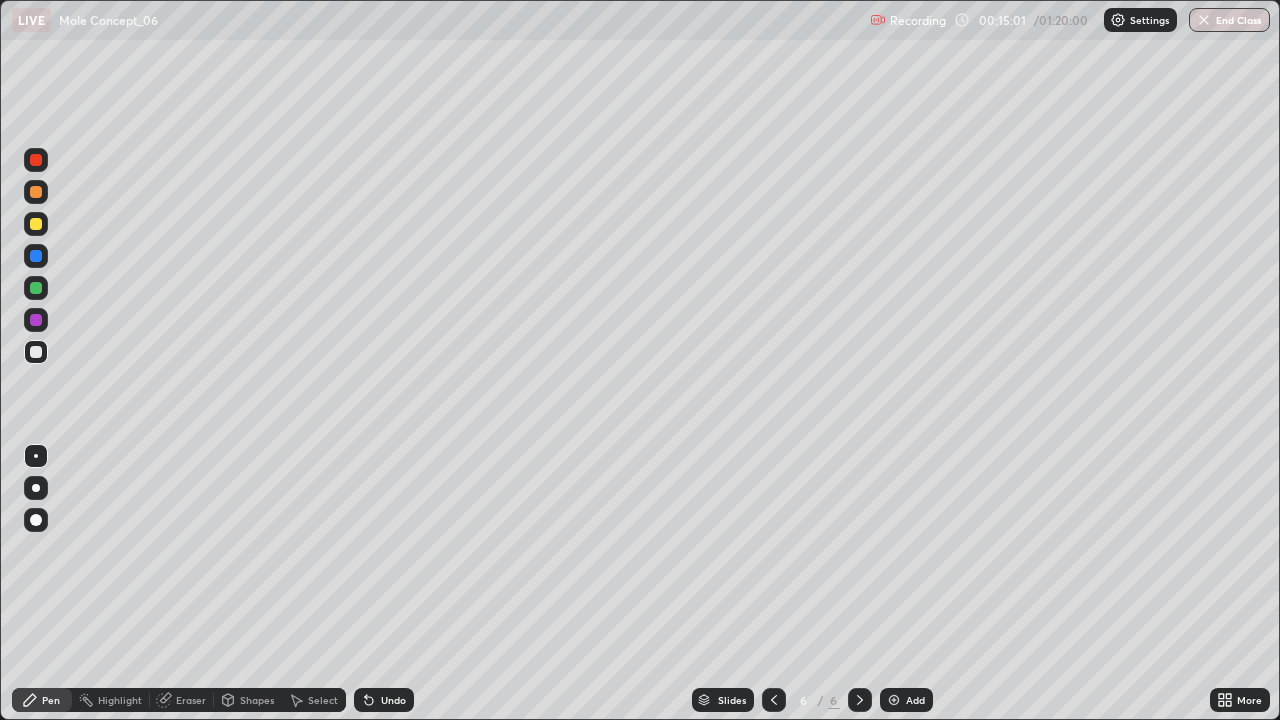 click 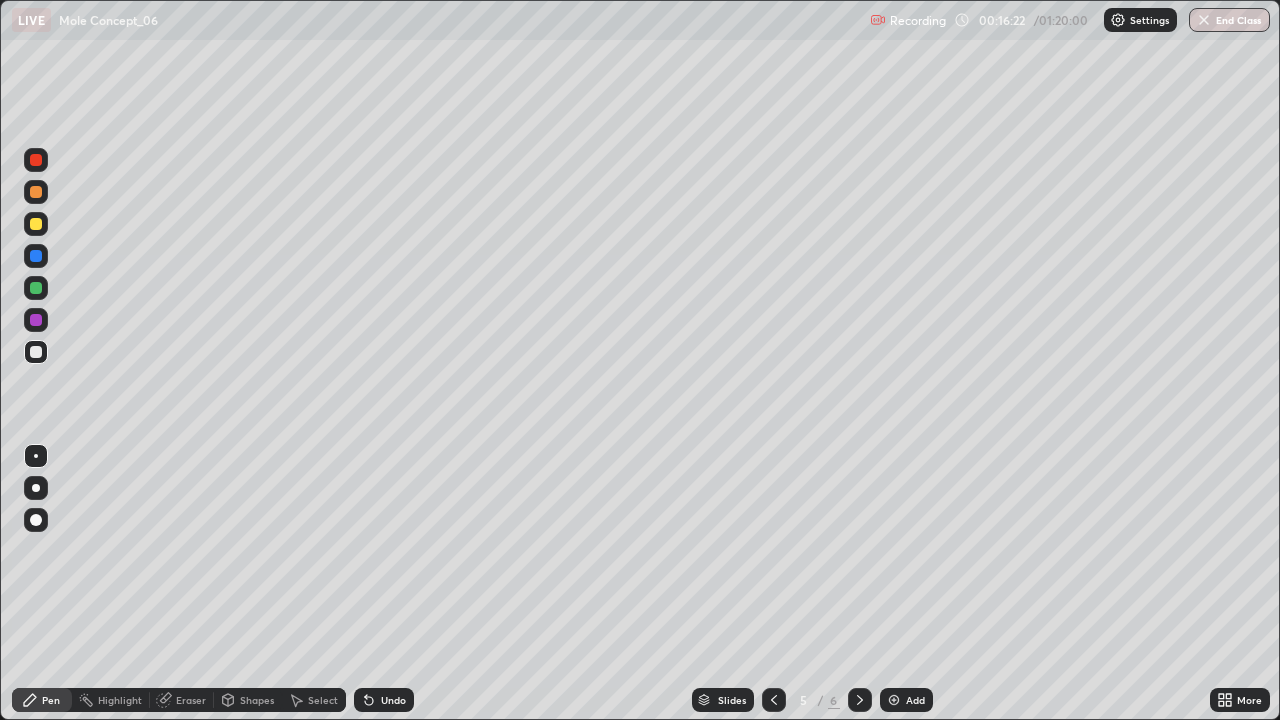 click on "Undo" at bounding box center [393, 700] 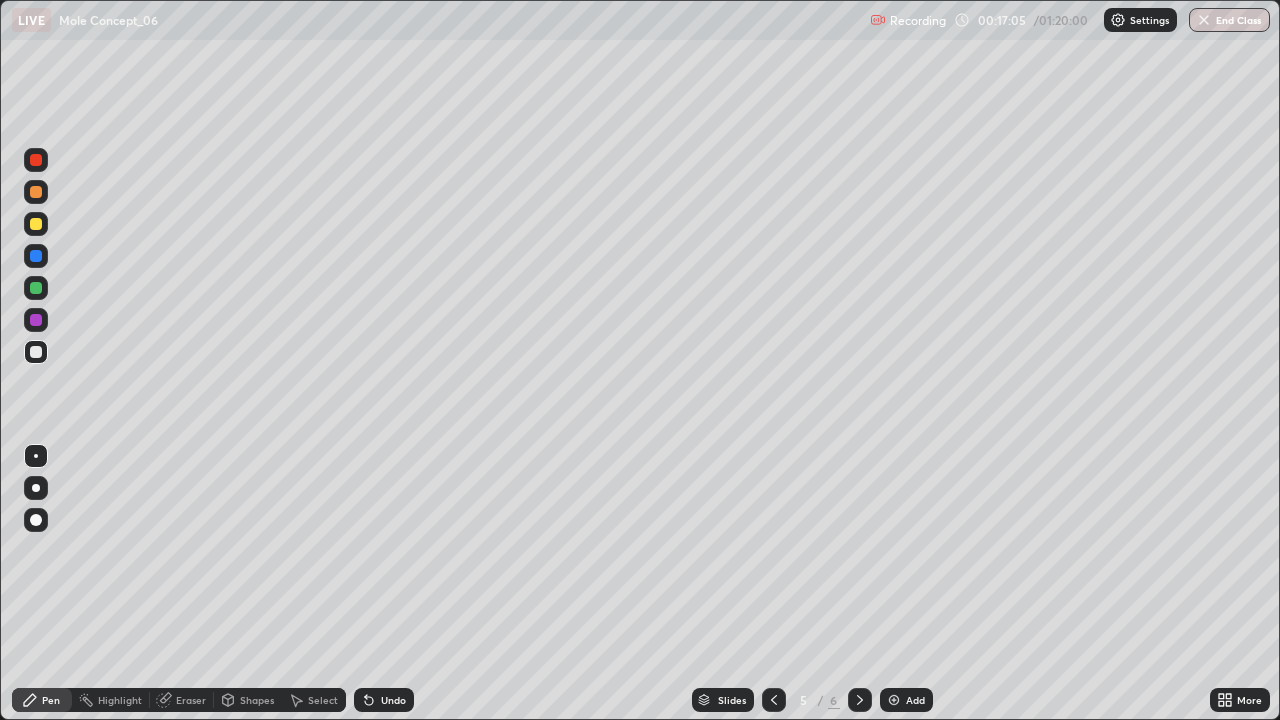 click on "Undo" at bounding box center [393, 700] 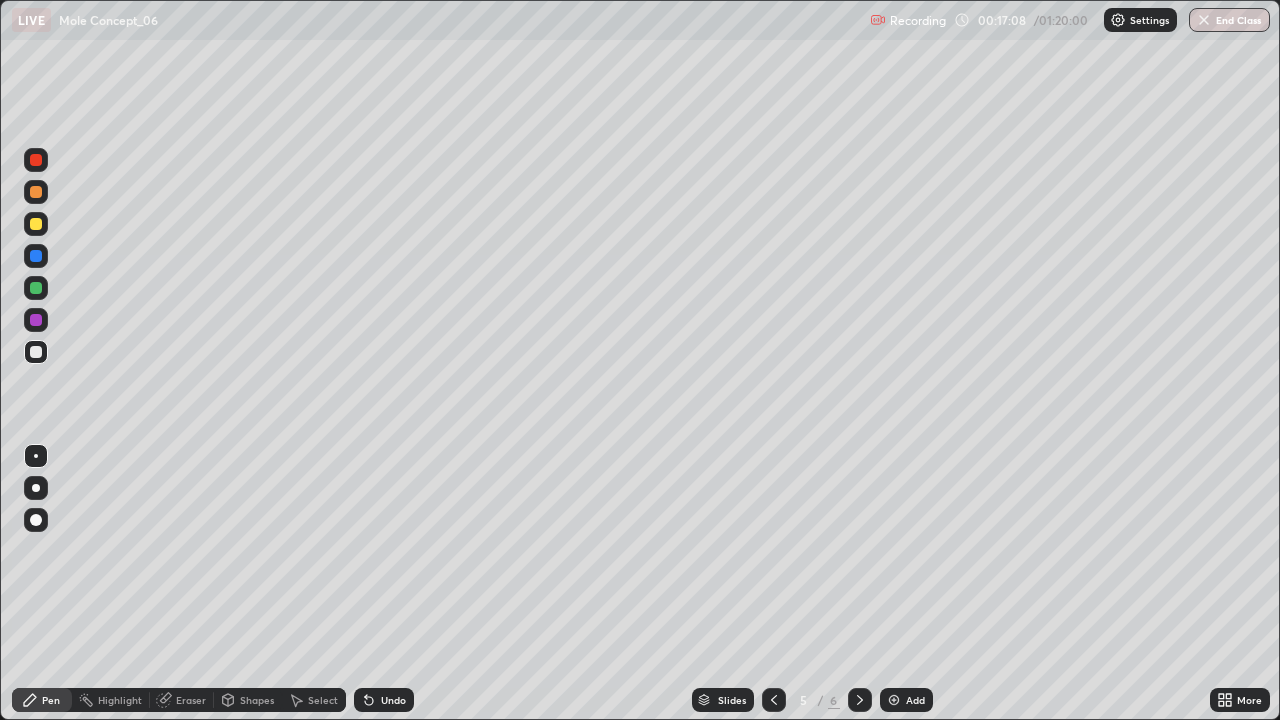 click on "Undo" at bounding box center [384, 700] 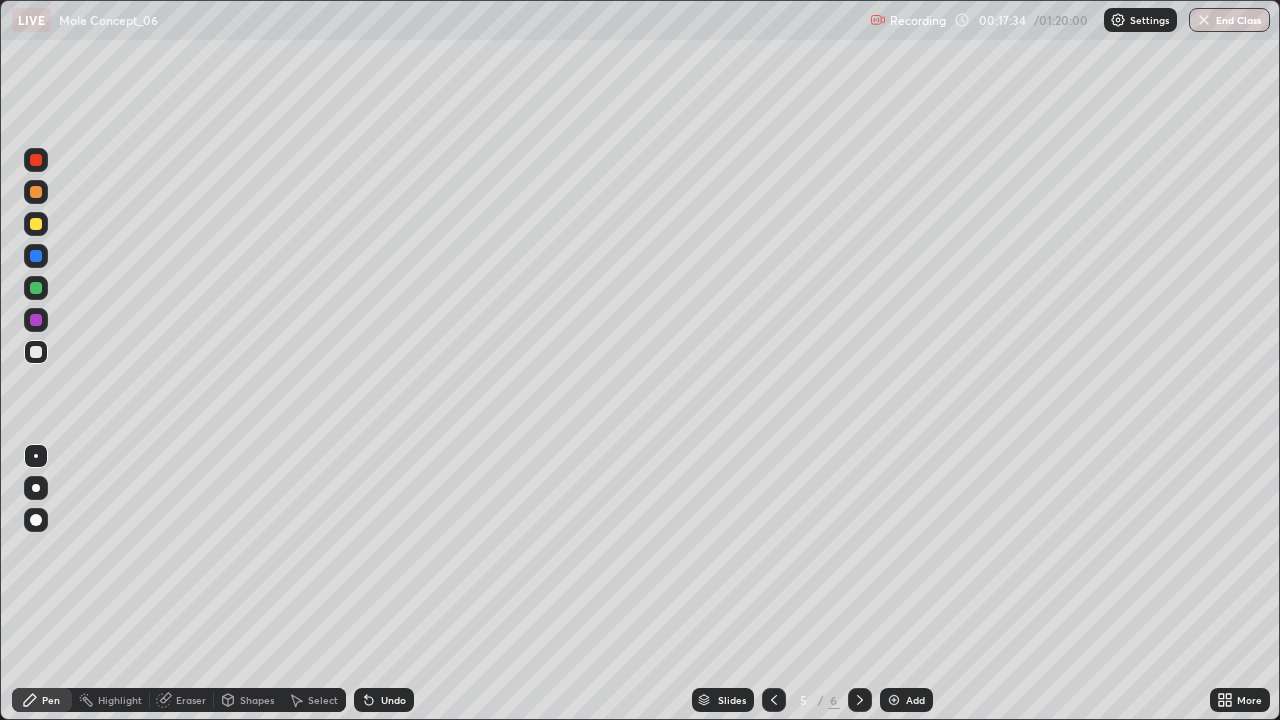 click 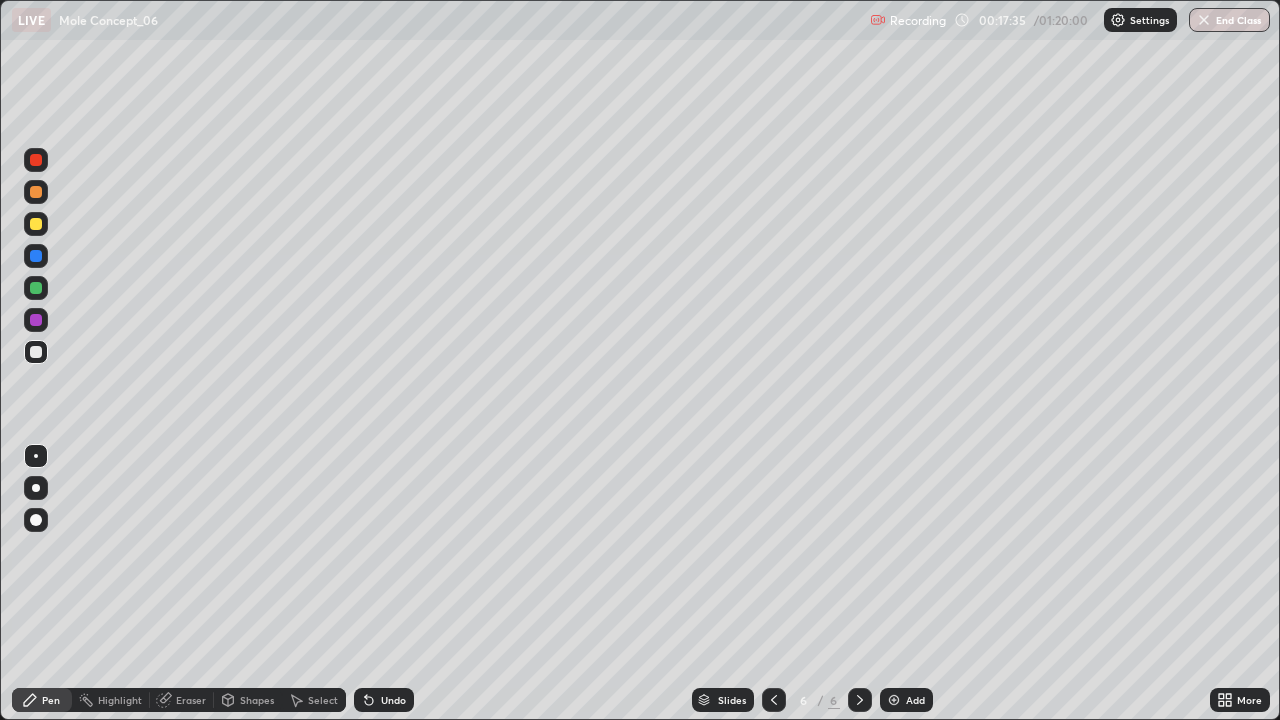 click 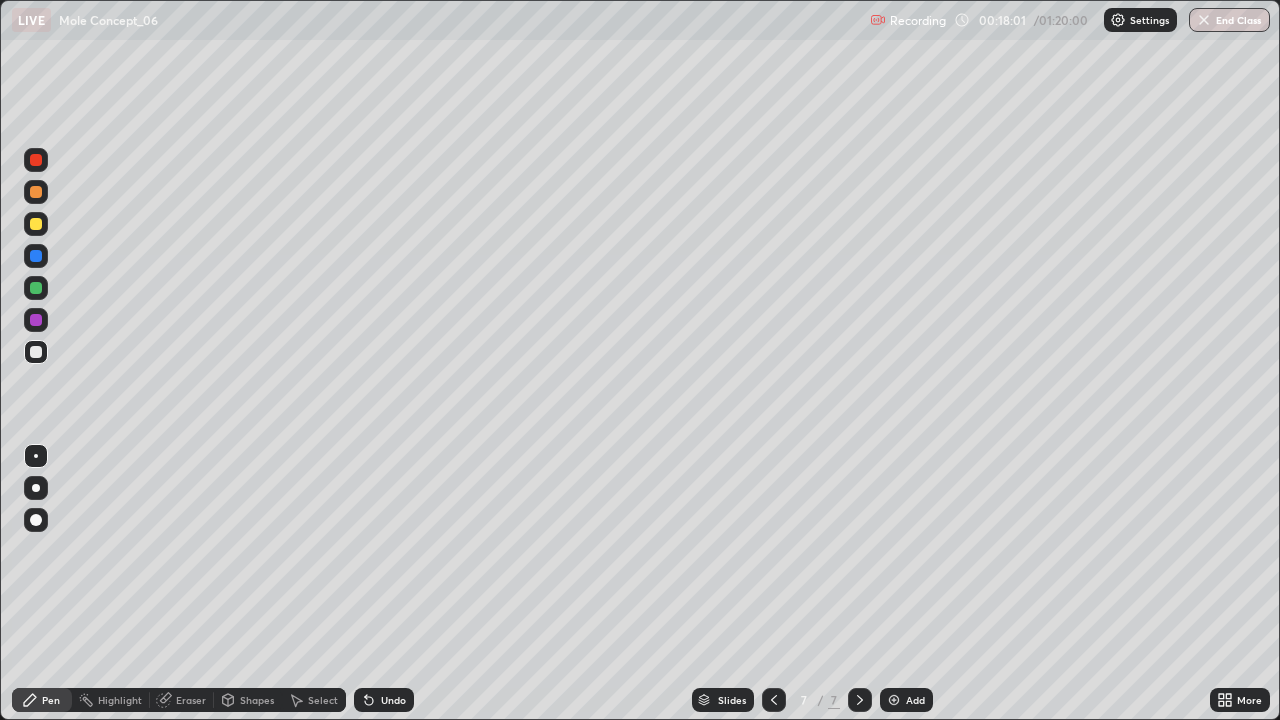click on "Undo" at bounding box center [384, 700] 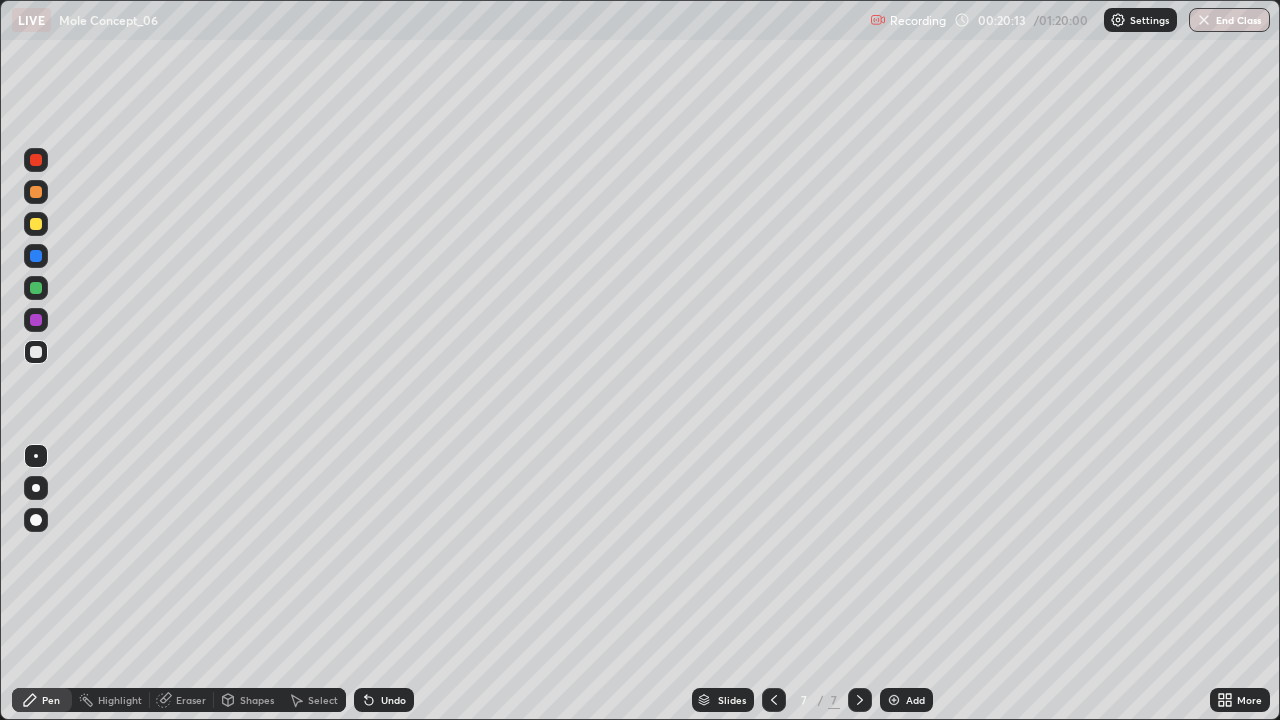 click at bounding box center (894, 700) 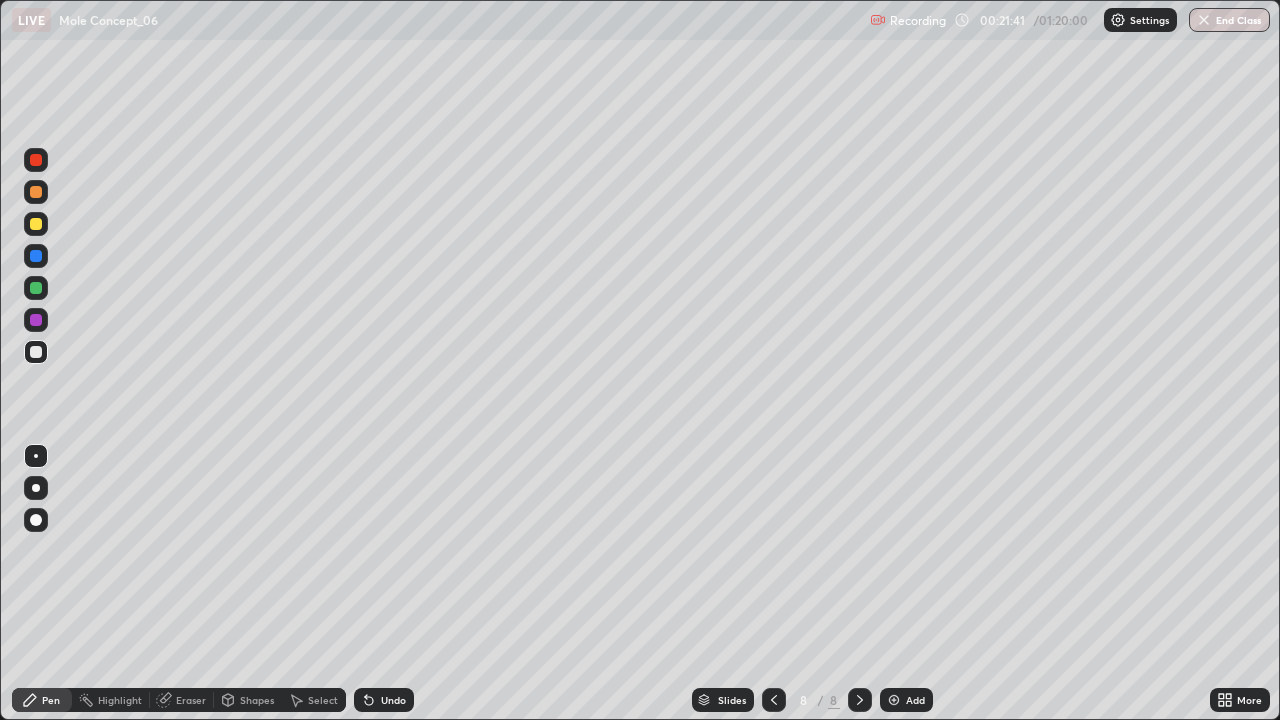 click on "Undo" at bounding box center [393, 700] 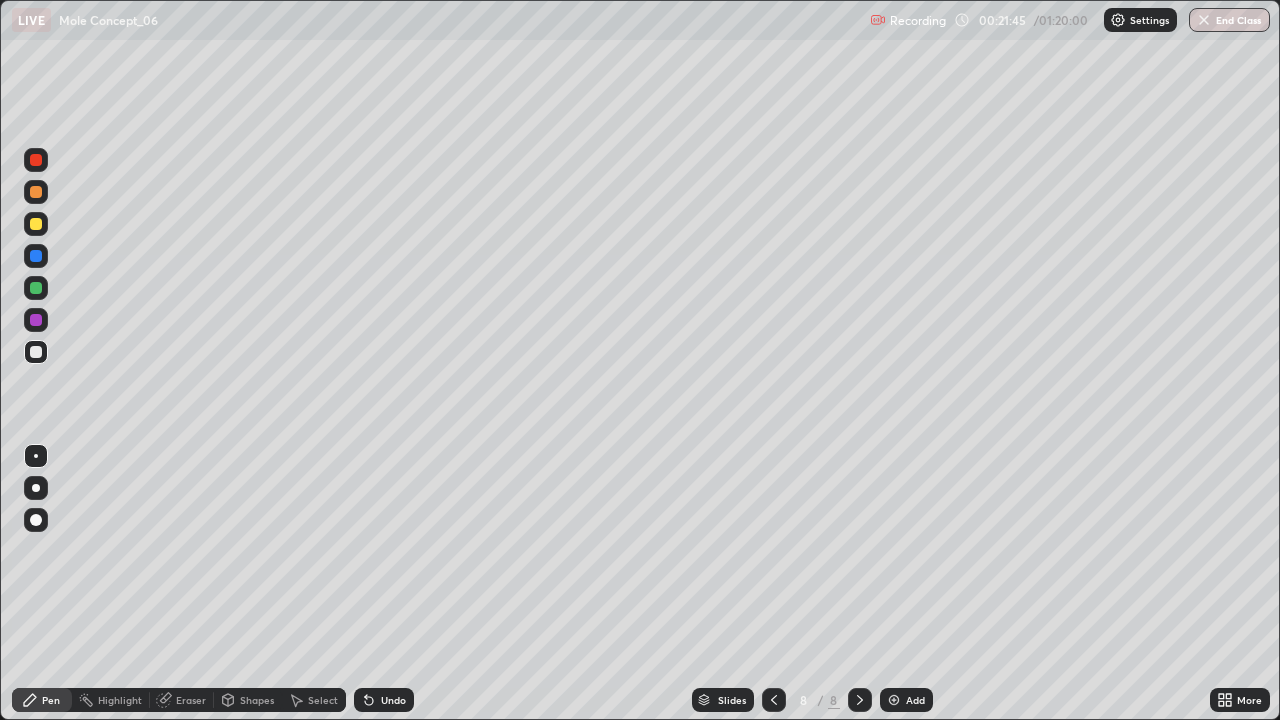 click on "Undo" at bounding box center [393, 700] 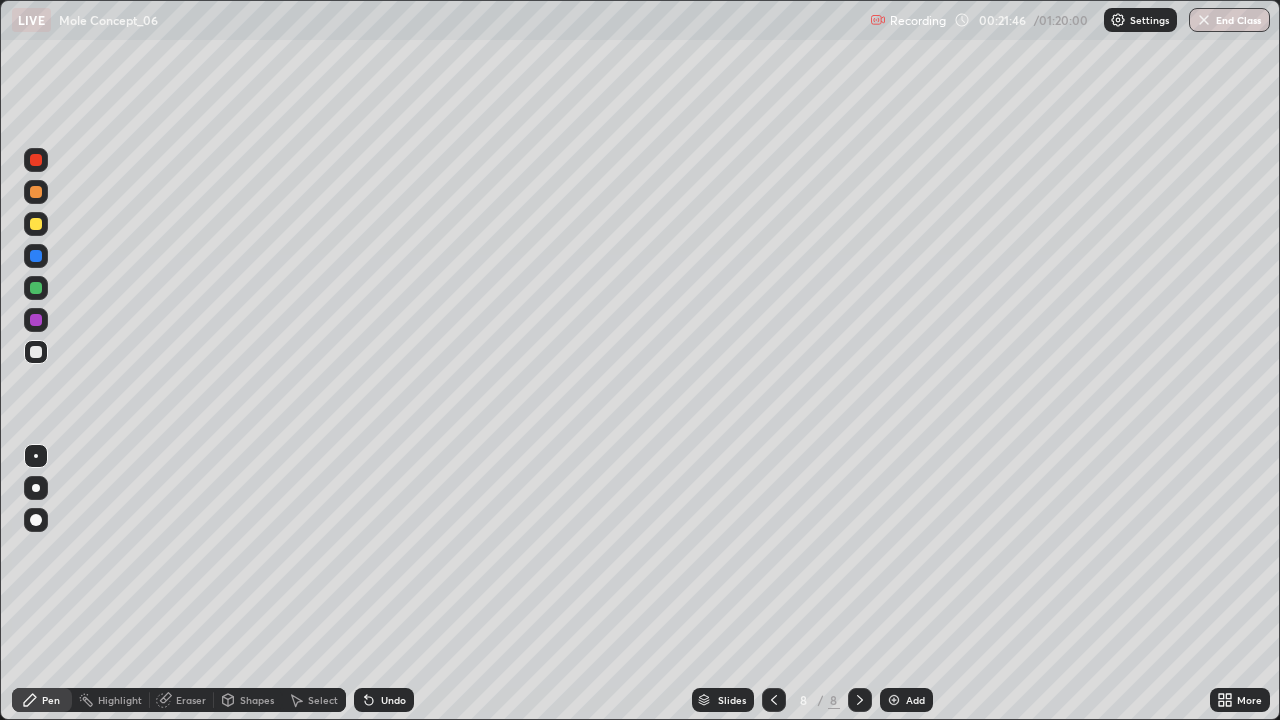 click on "Undo" at bounding box center (384, 700) 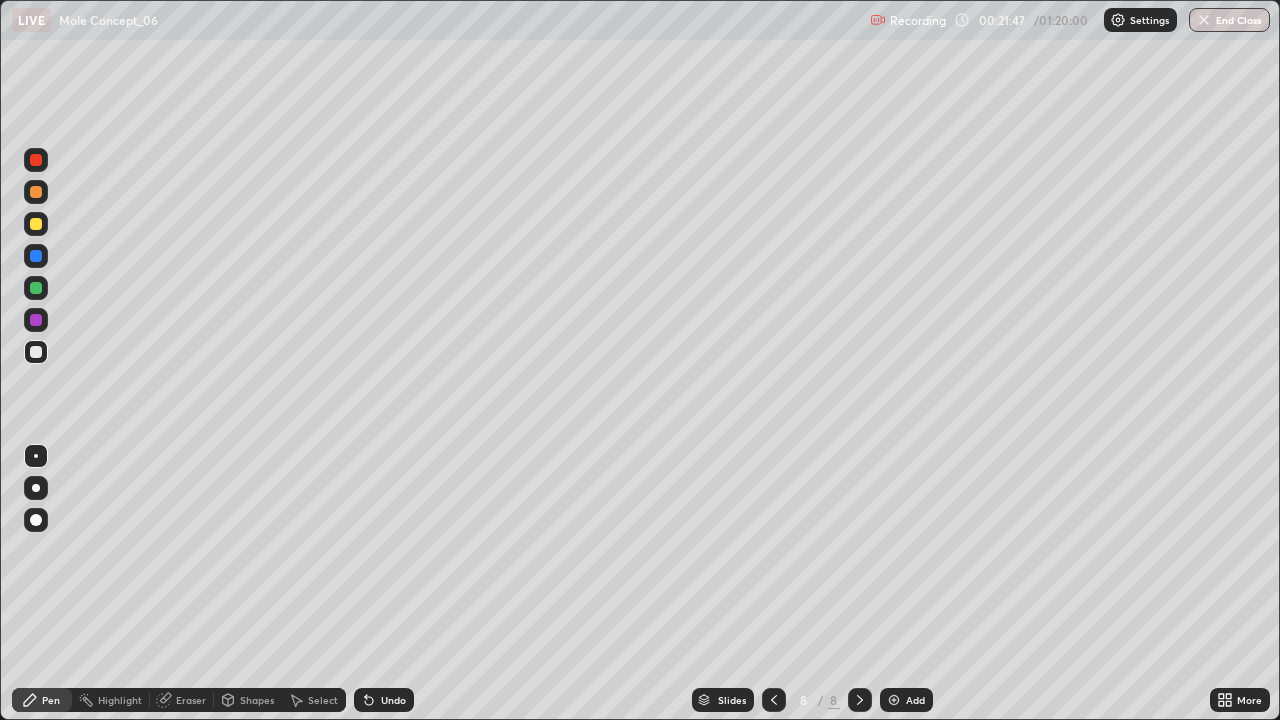 click on "Undo" at bounding box center [384, 700] 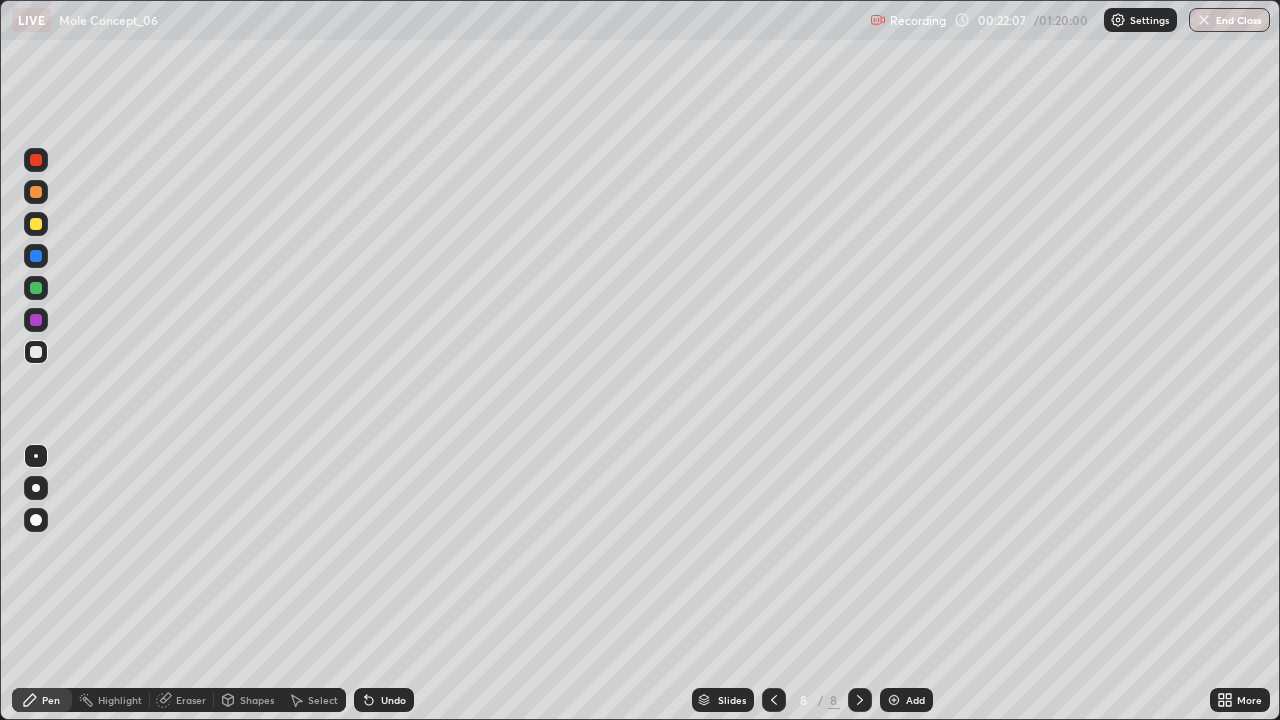 click on "Undo" at bounding box center (384, 700) 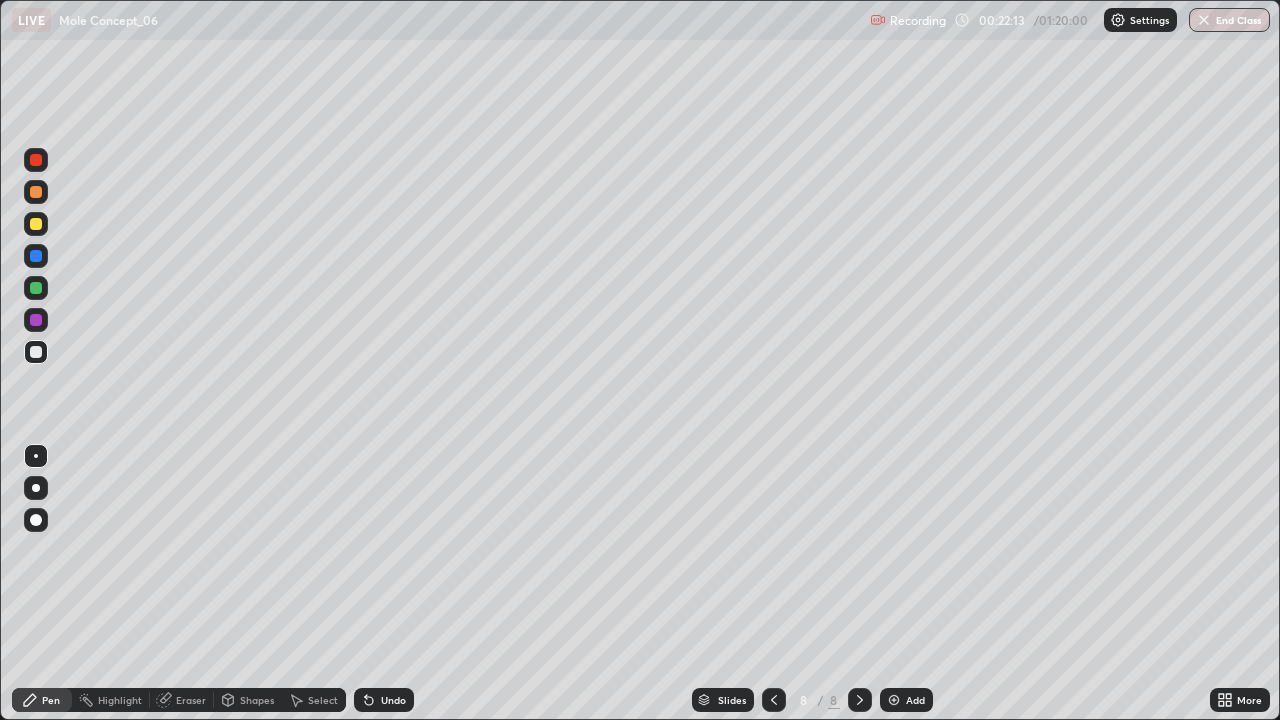 click on "Undo" at bounding box center [384, 700] 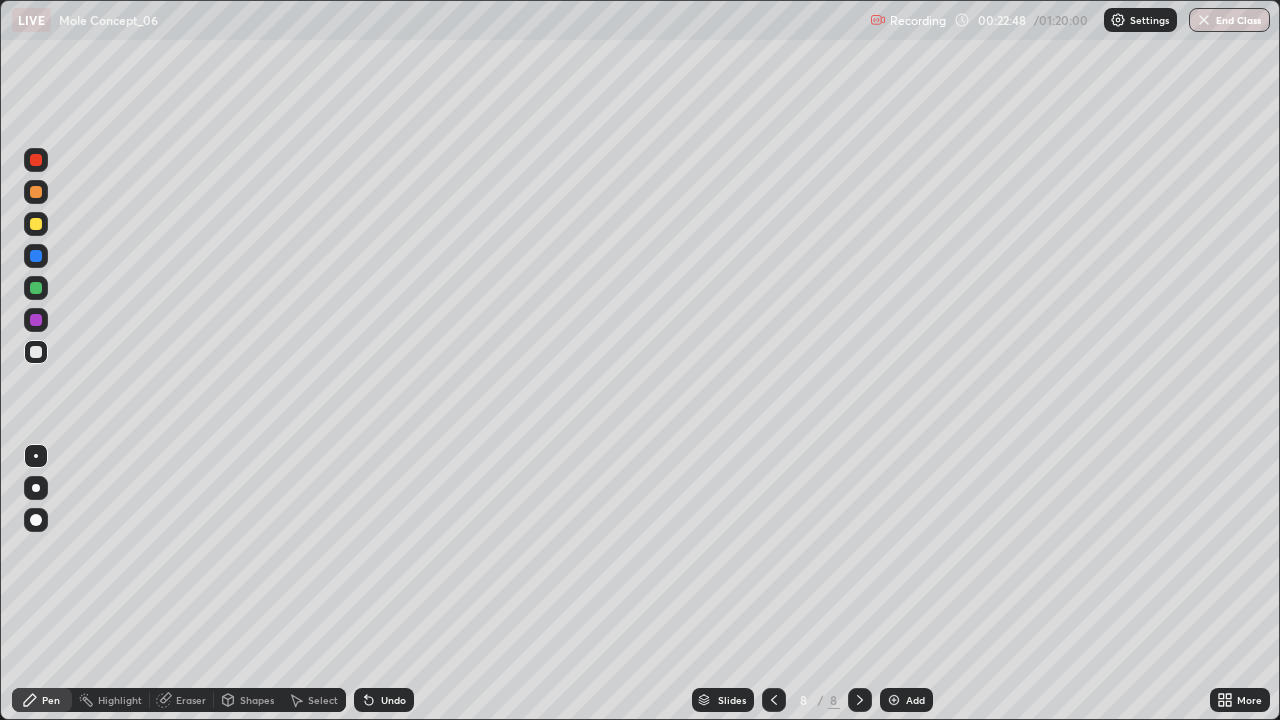click on "Undo" at bounding box center (393, 700) 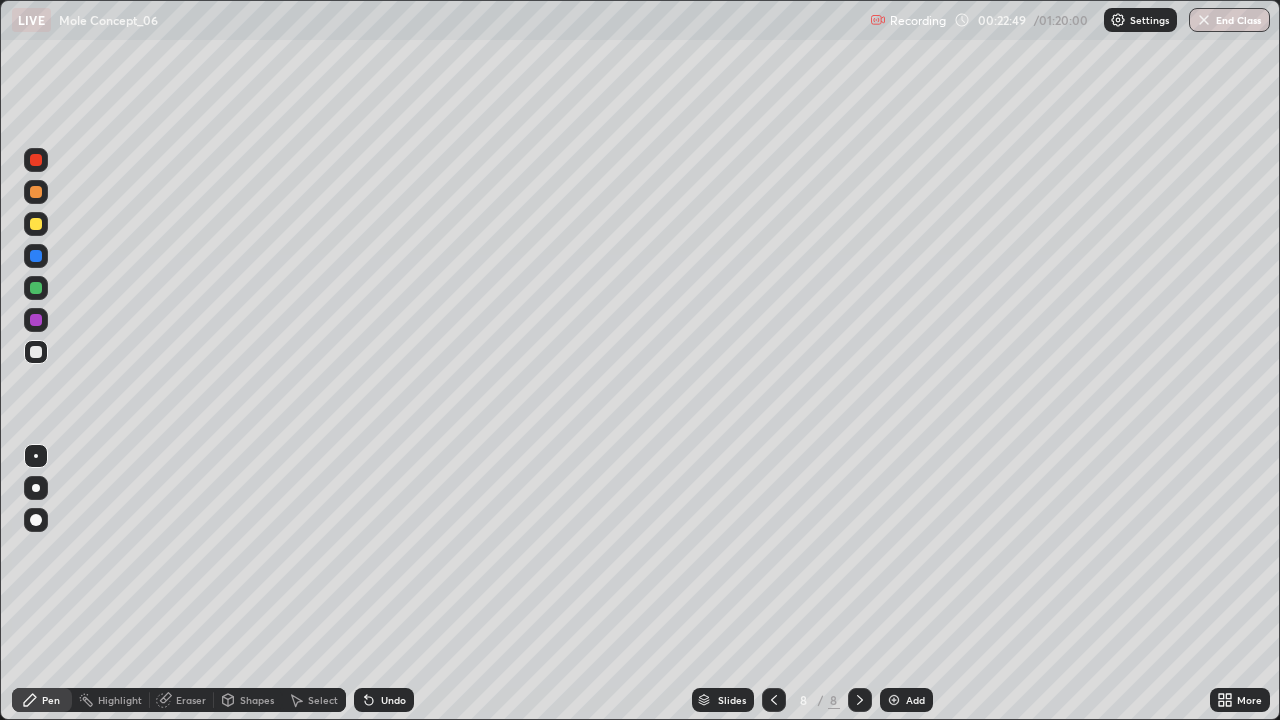 click on "Undo" at bounding box center (384, 700) 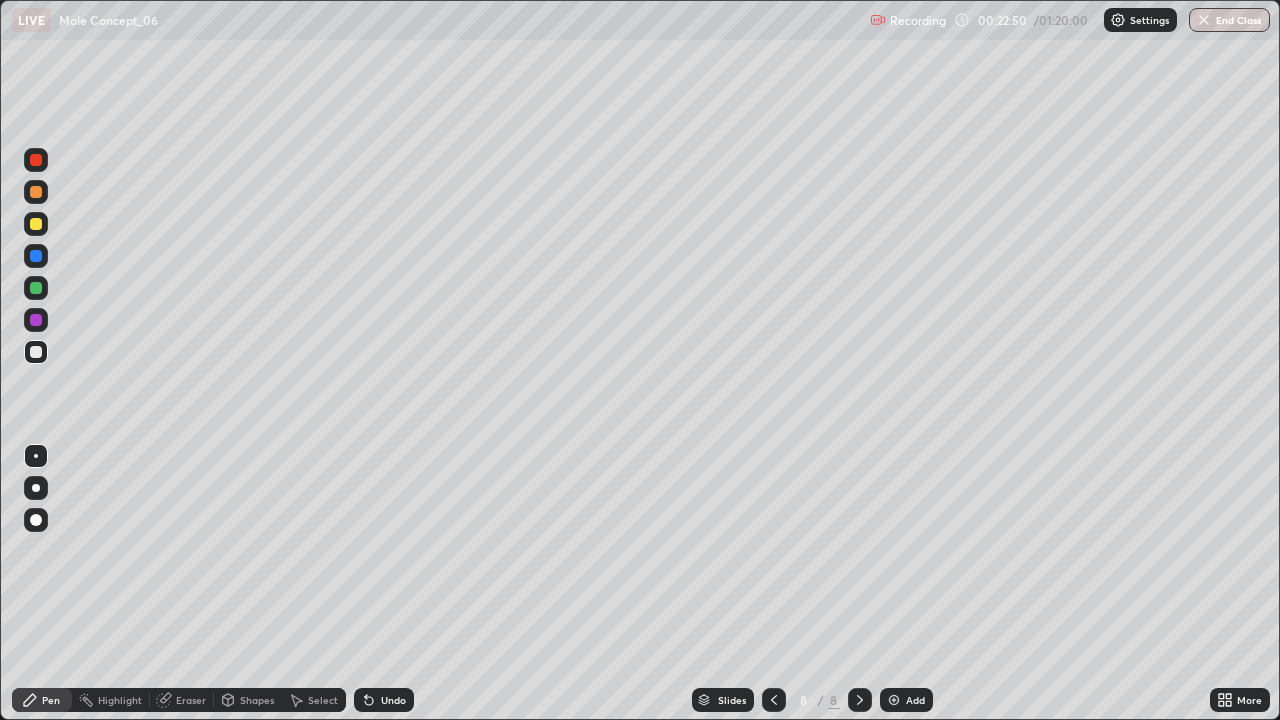 click on "Undo" at bounding box center (384, 700) 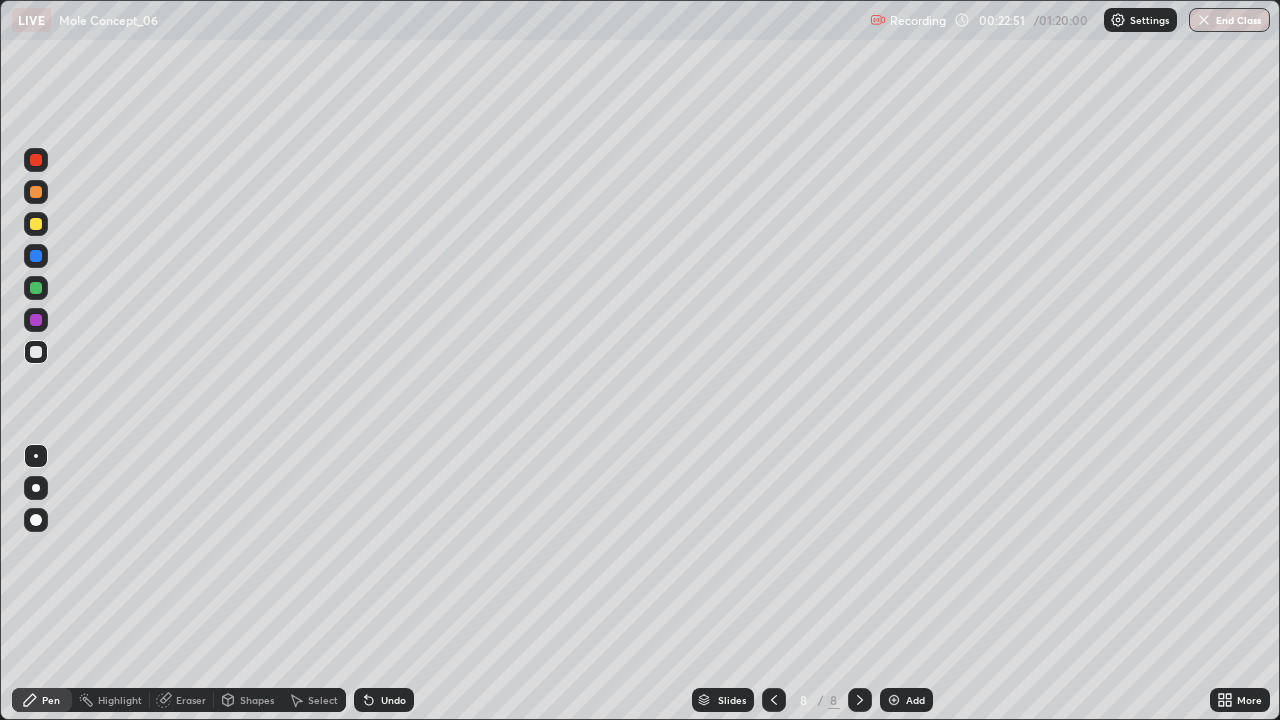 click on "Undo" at bounding box center (384, 700) 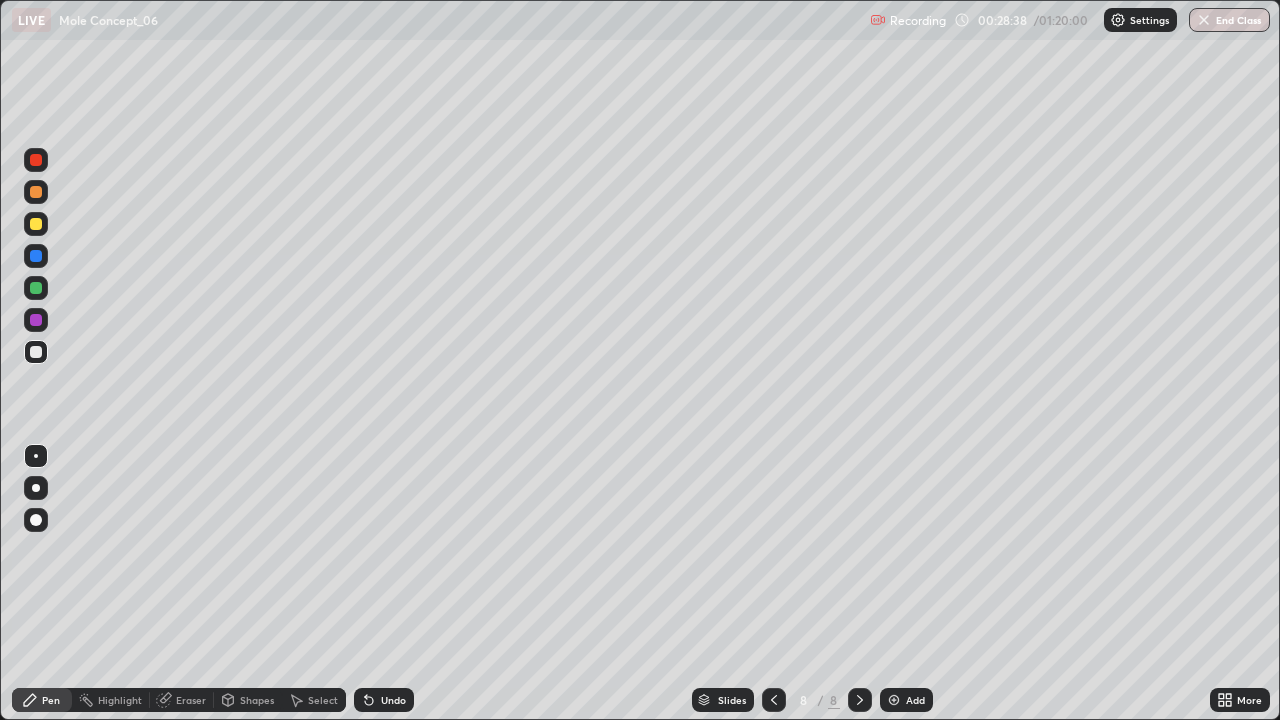 click on "Add" at bounding box center (915, 700) 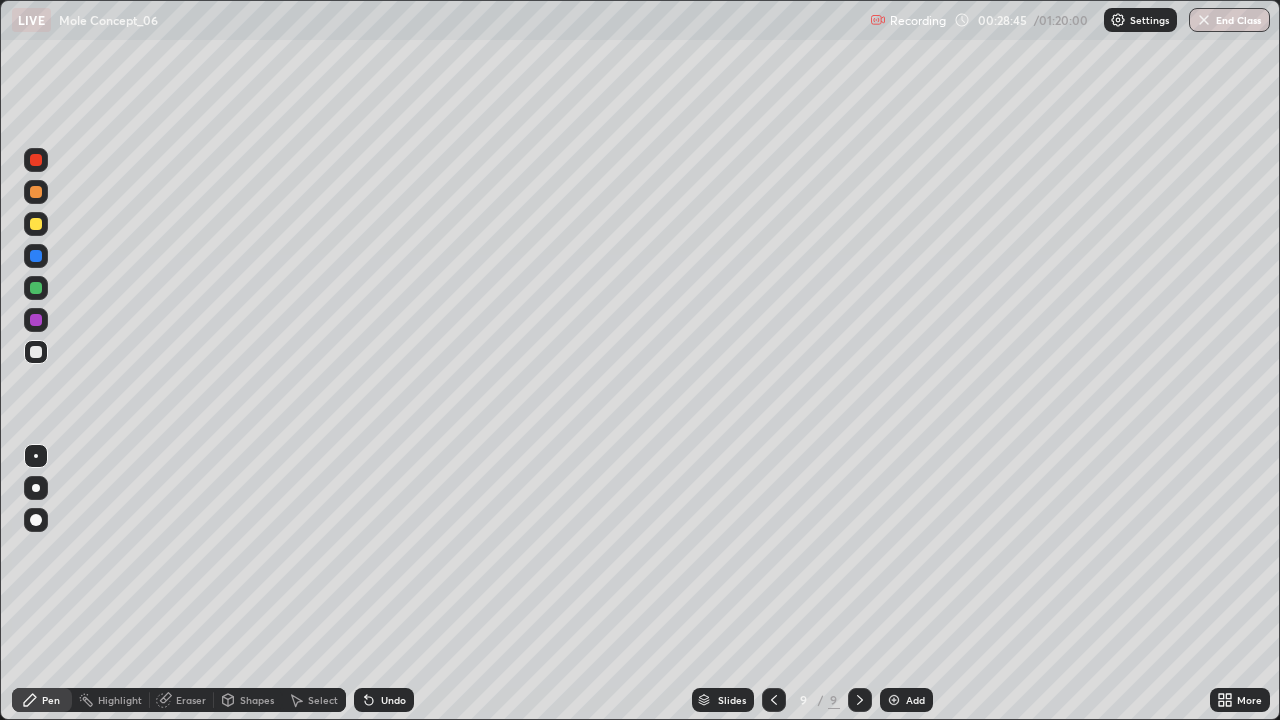 click on "Undo" at bounding box center [393, 700] 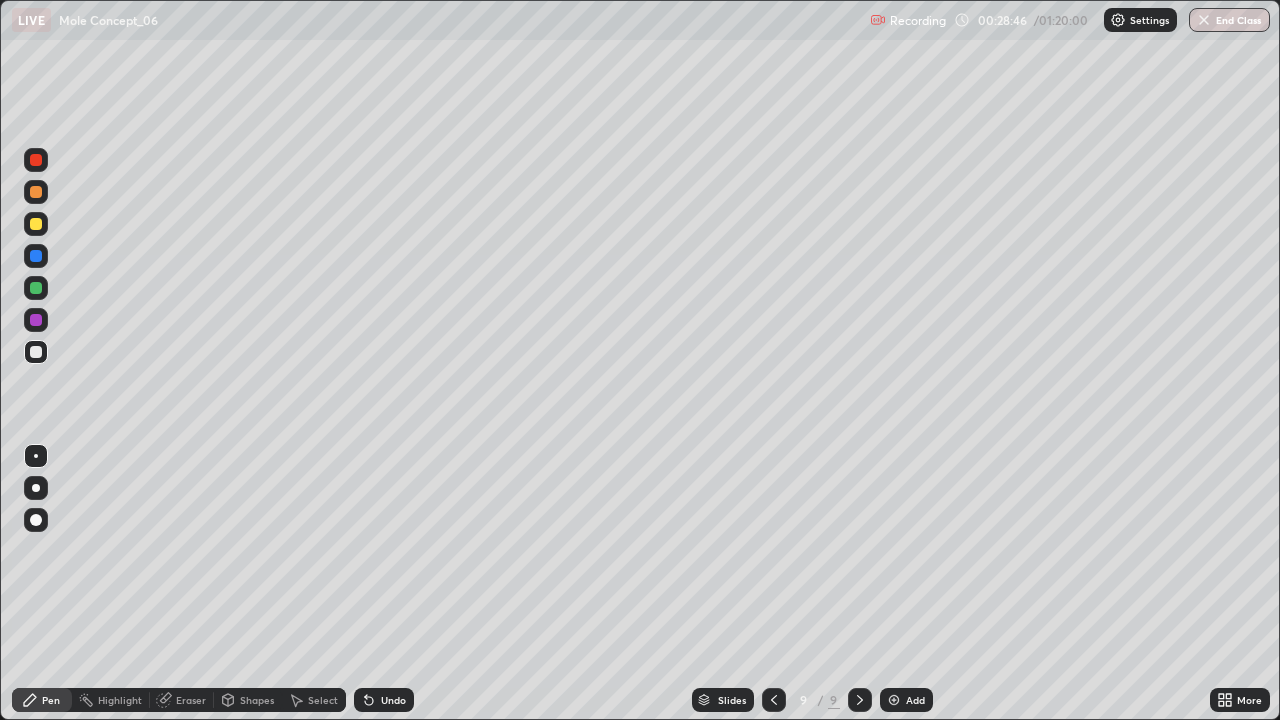 click on "Undo" at bounding box center [384, 700] 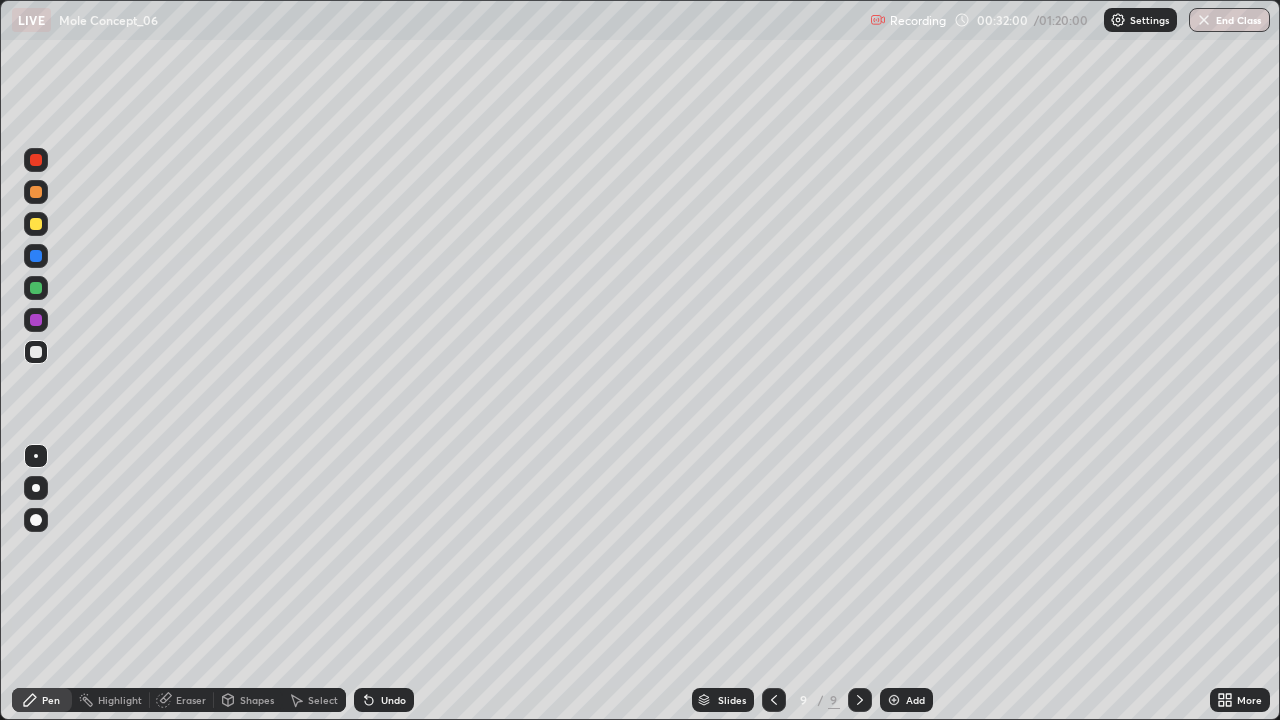 click at bounding box center (894, 700) 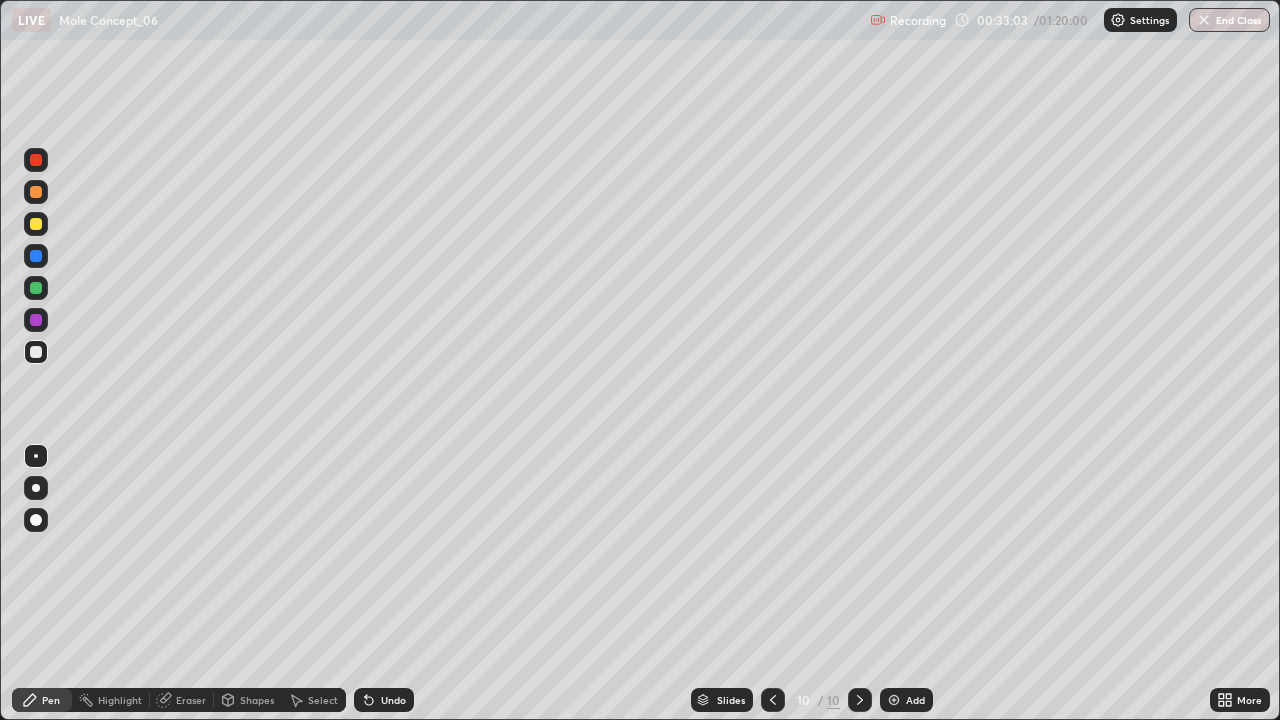 click on "Undo" at bounding box center (393, 700) 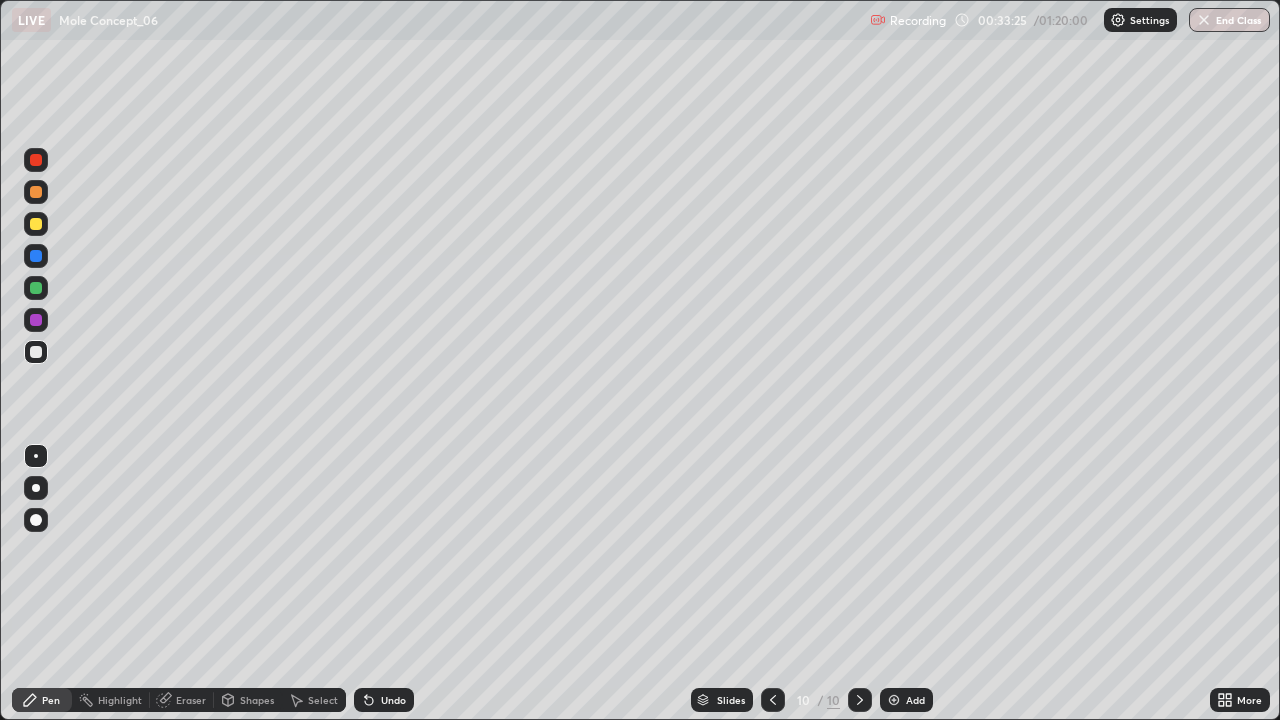 click 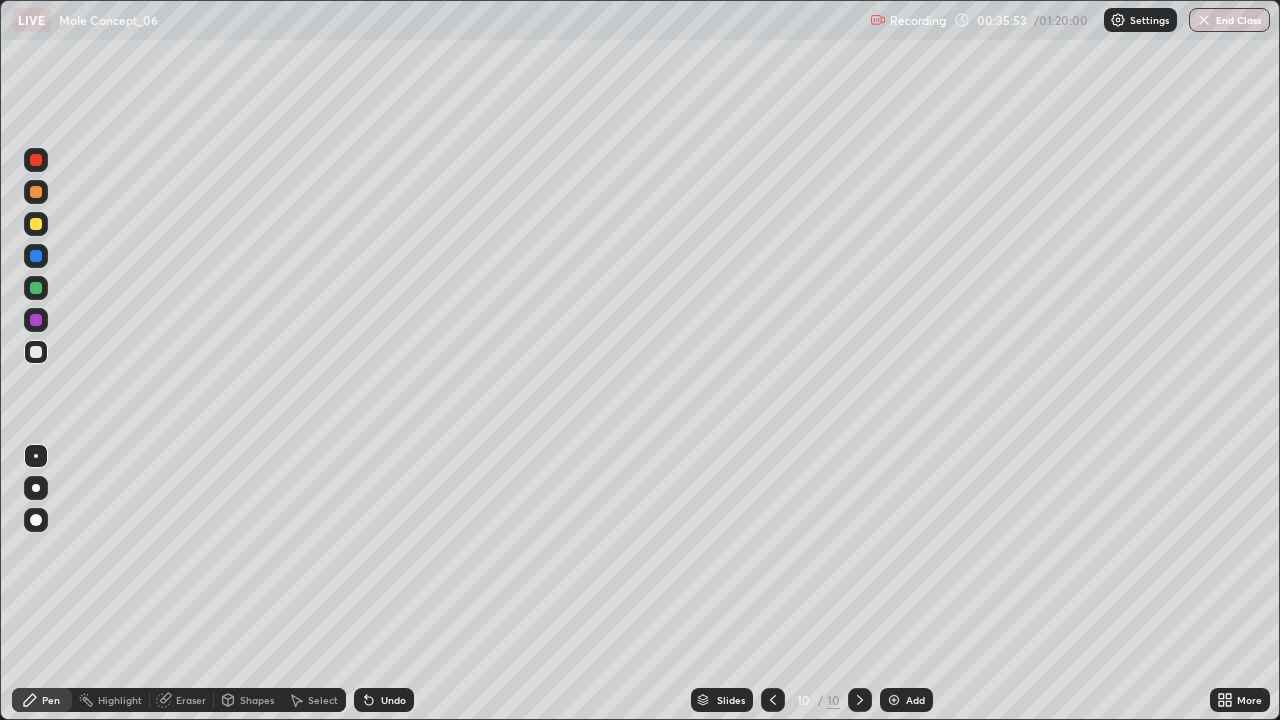 click on "Add" at bounding box center (906, 700) 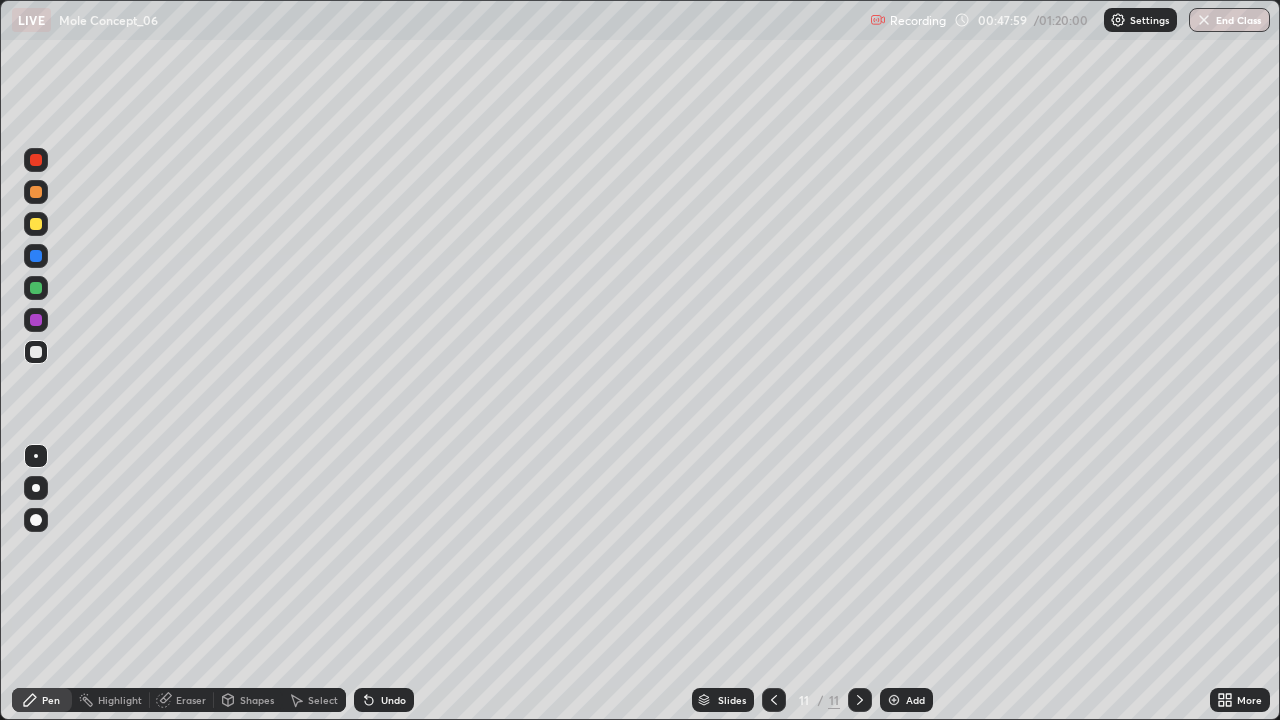 click at bounding box center [894, 700] 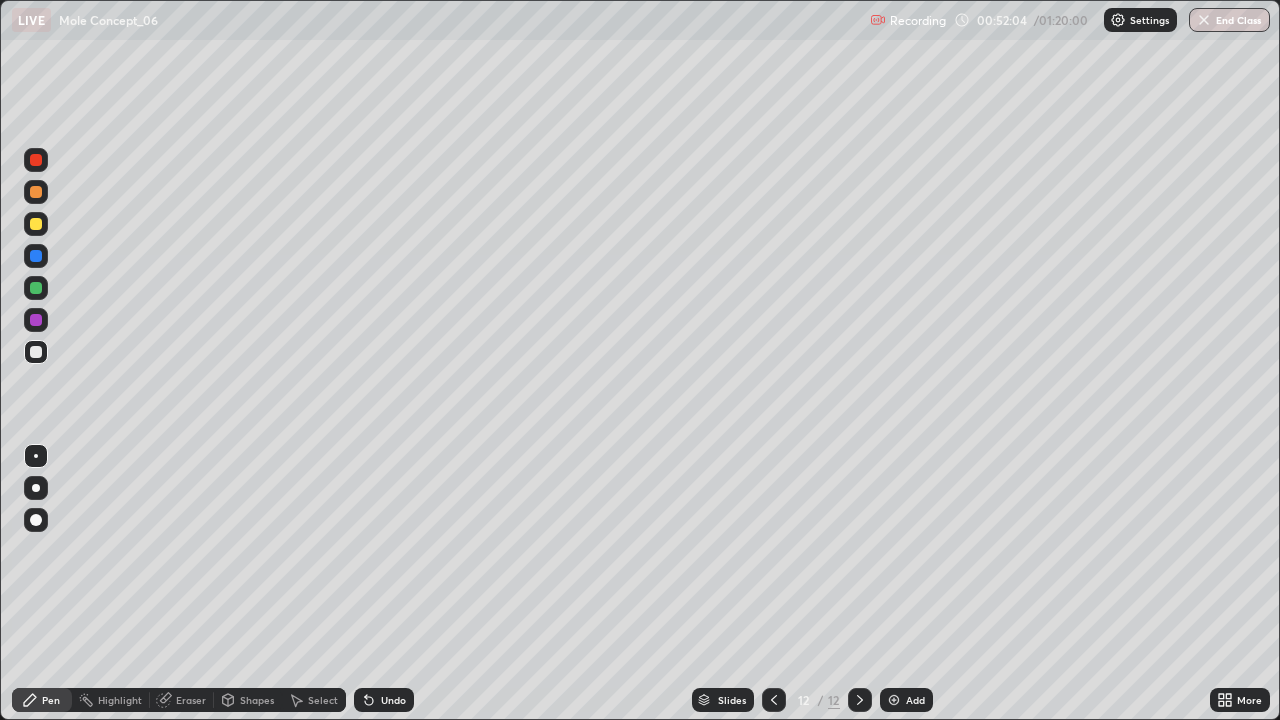 click on "Undo" at bounding box center [393, 700] 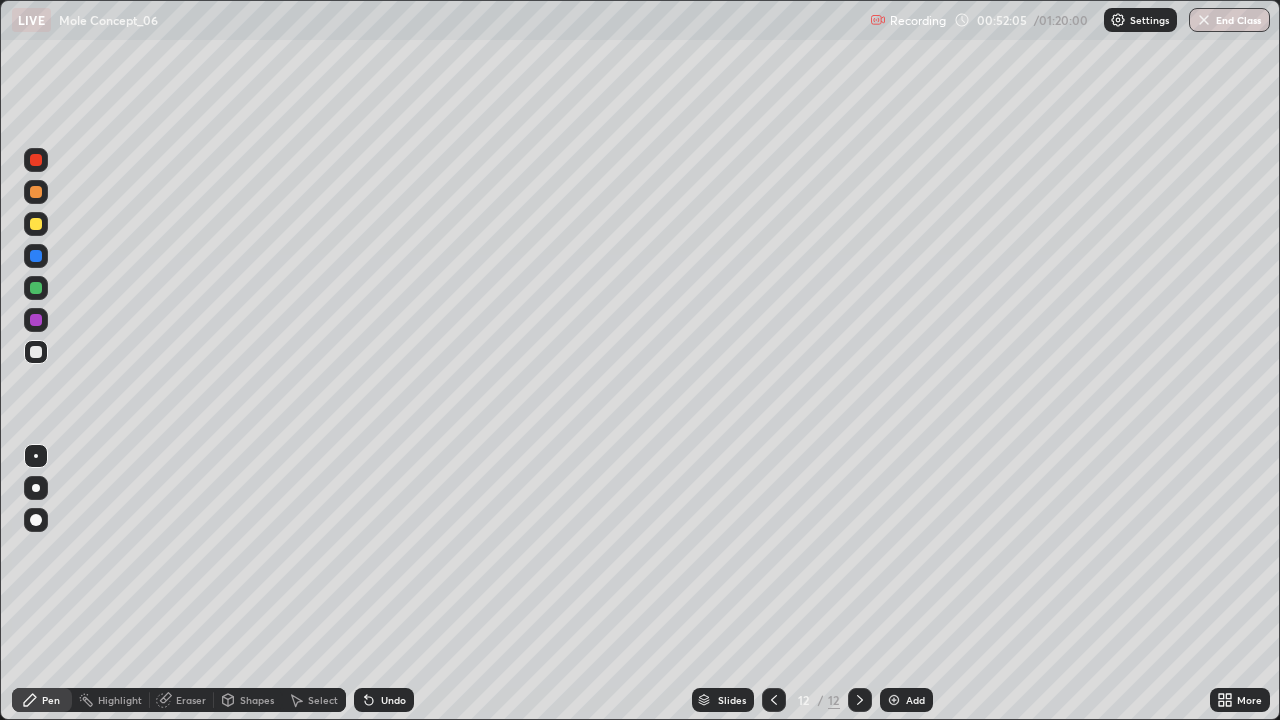 click on "Undo" at bounding box center [393, 700] 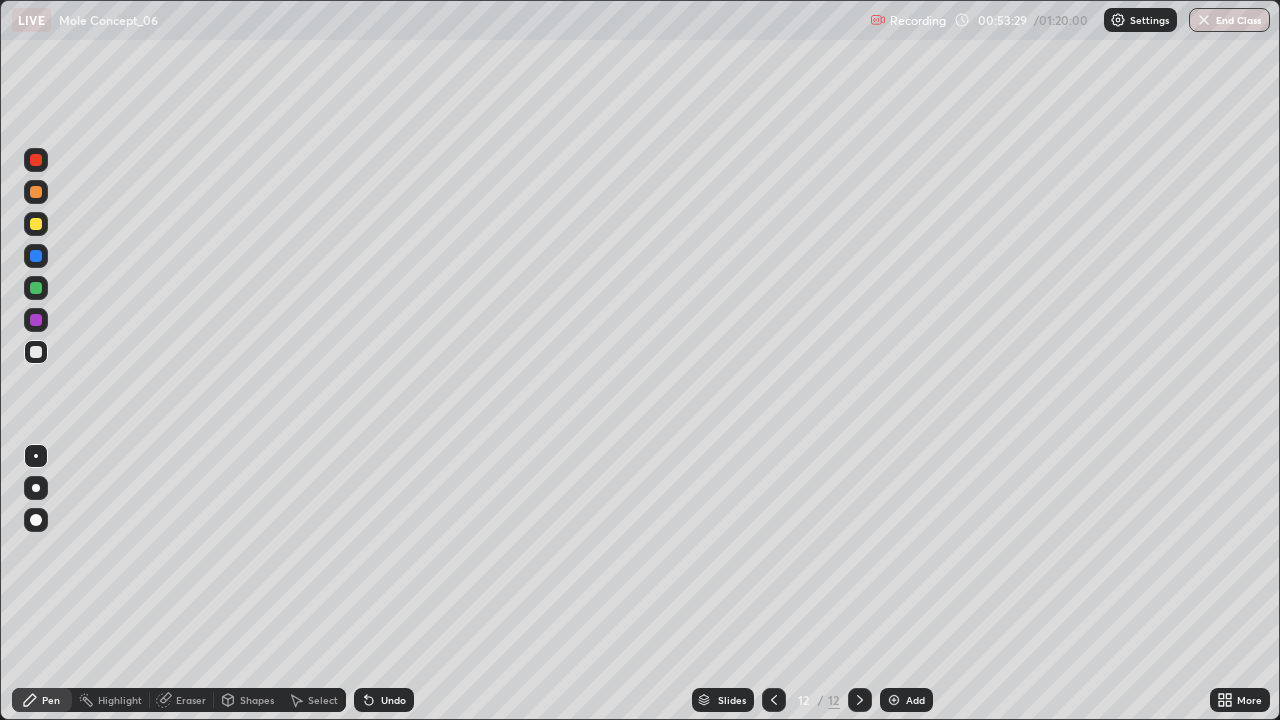 click 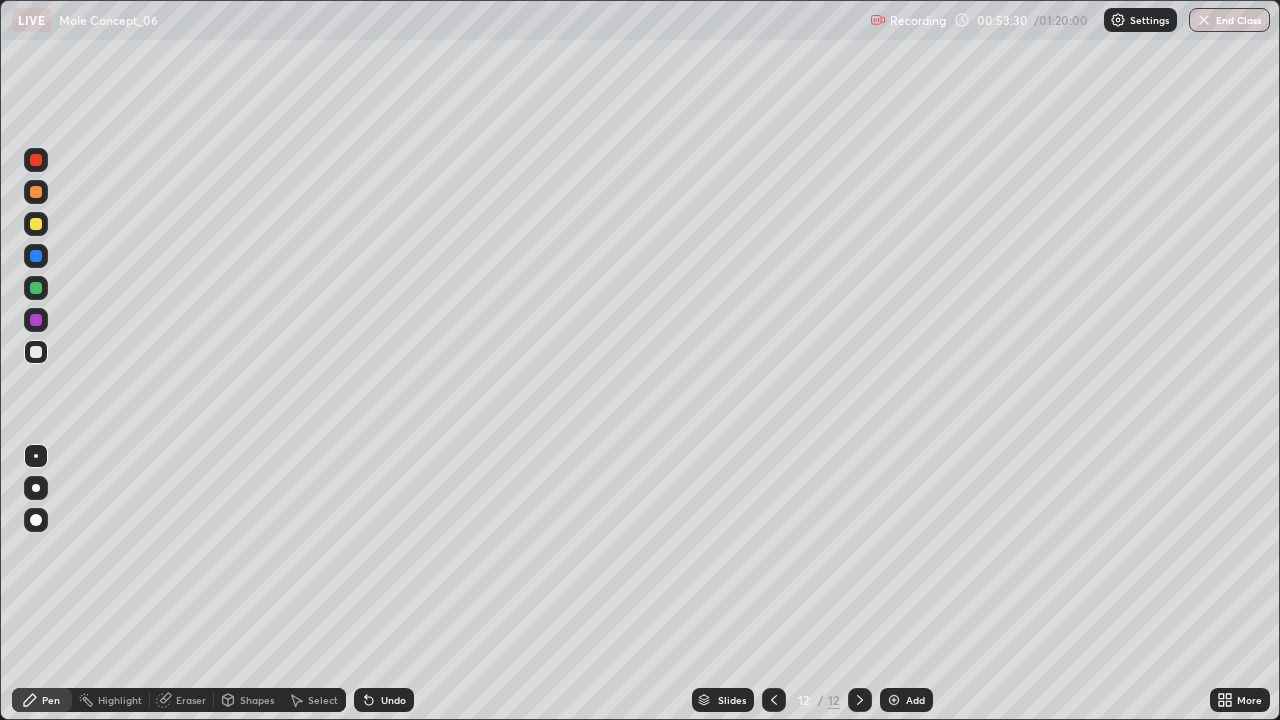 click 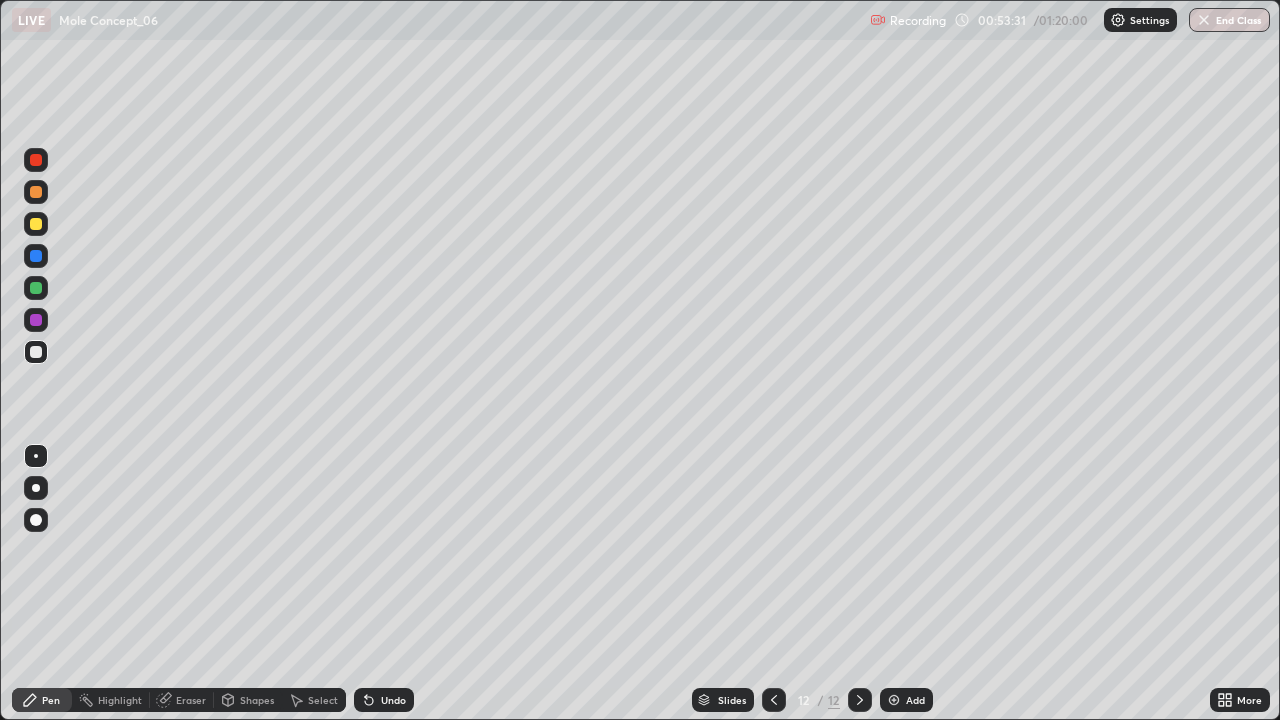 click on "Undo" at bounding box center [393, 700] 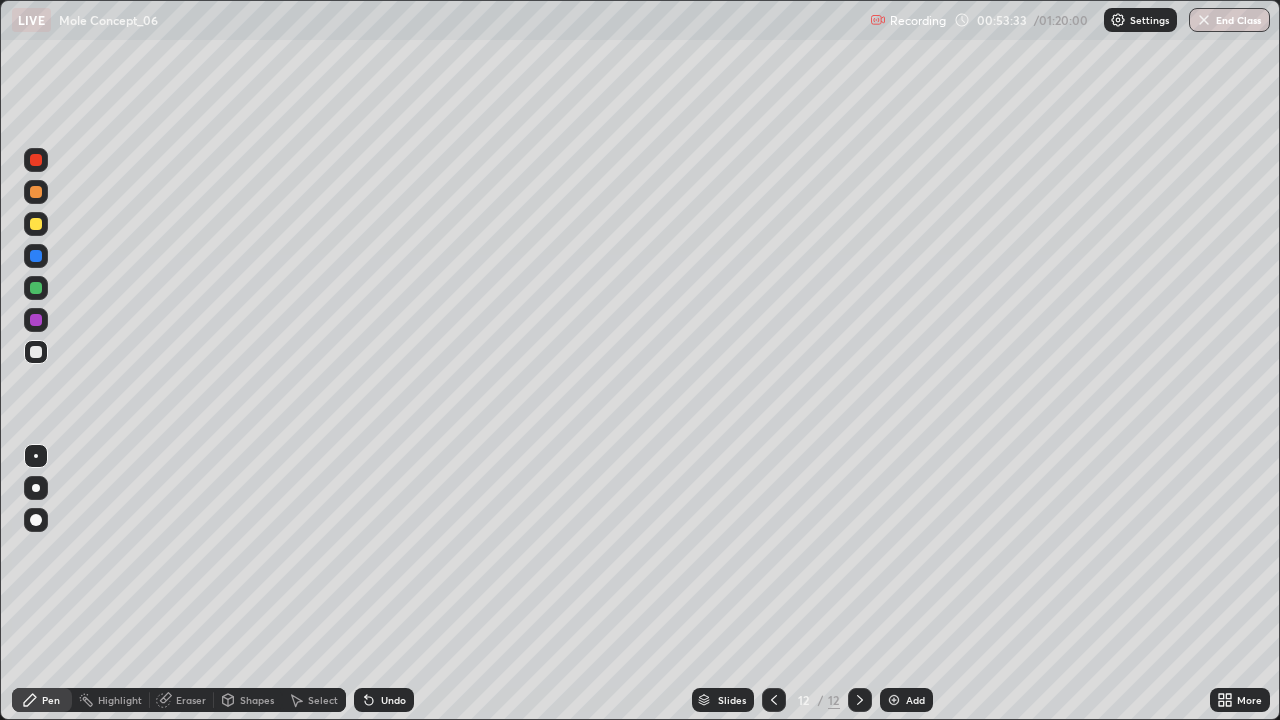 click on "Undo" at bounding box center [393, 700] 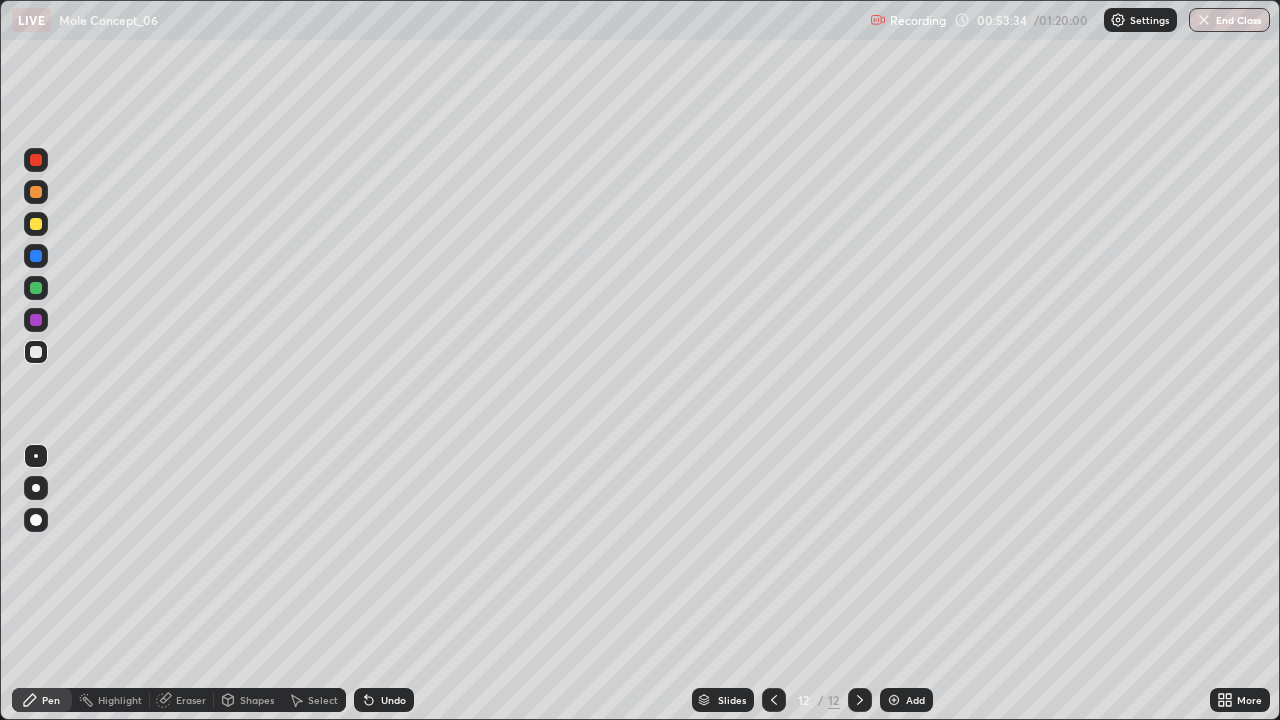 click on "Undo" at bounding box center (393, 700) 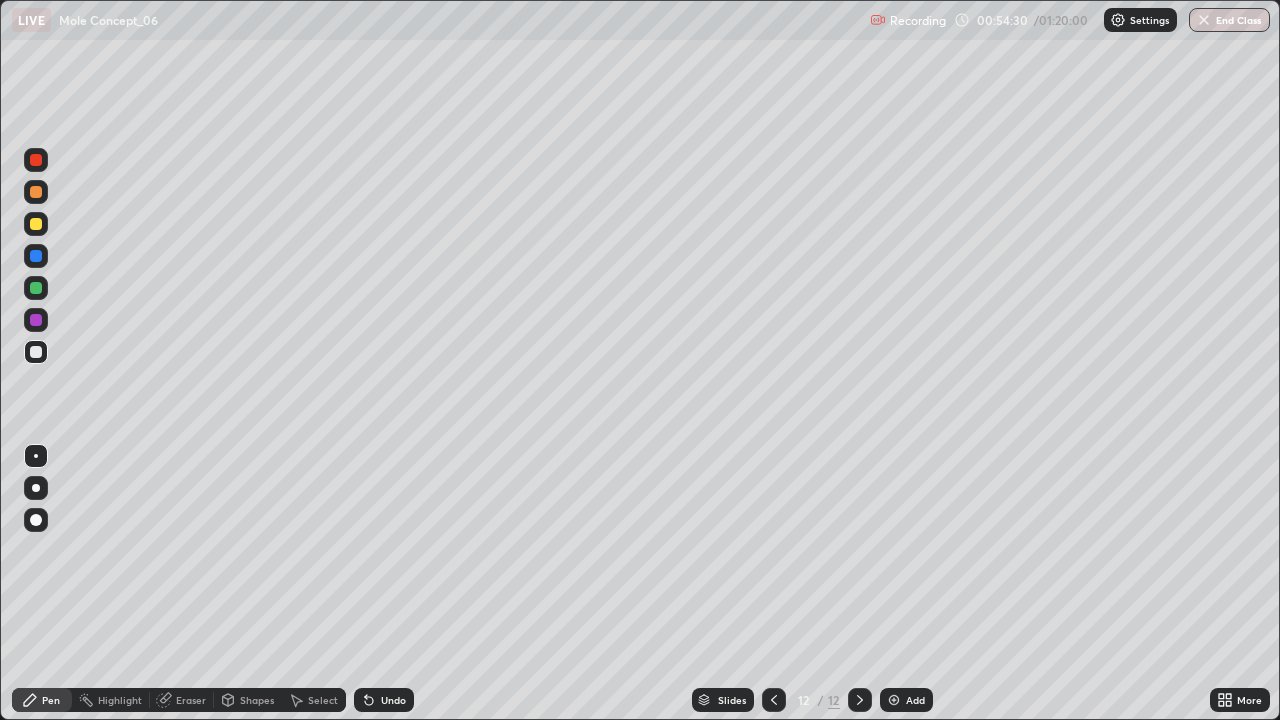 click at bounding box center (894, 700) 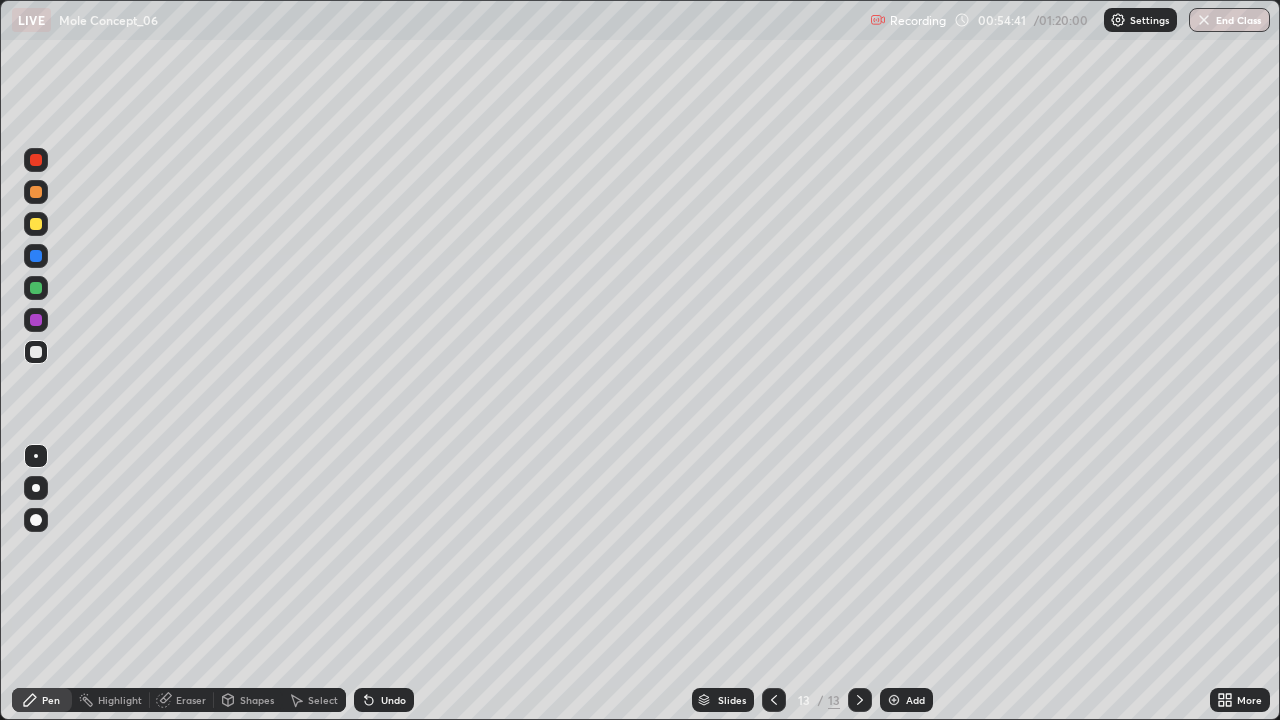 click 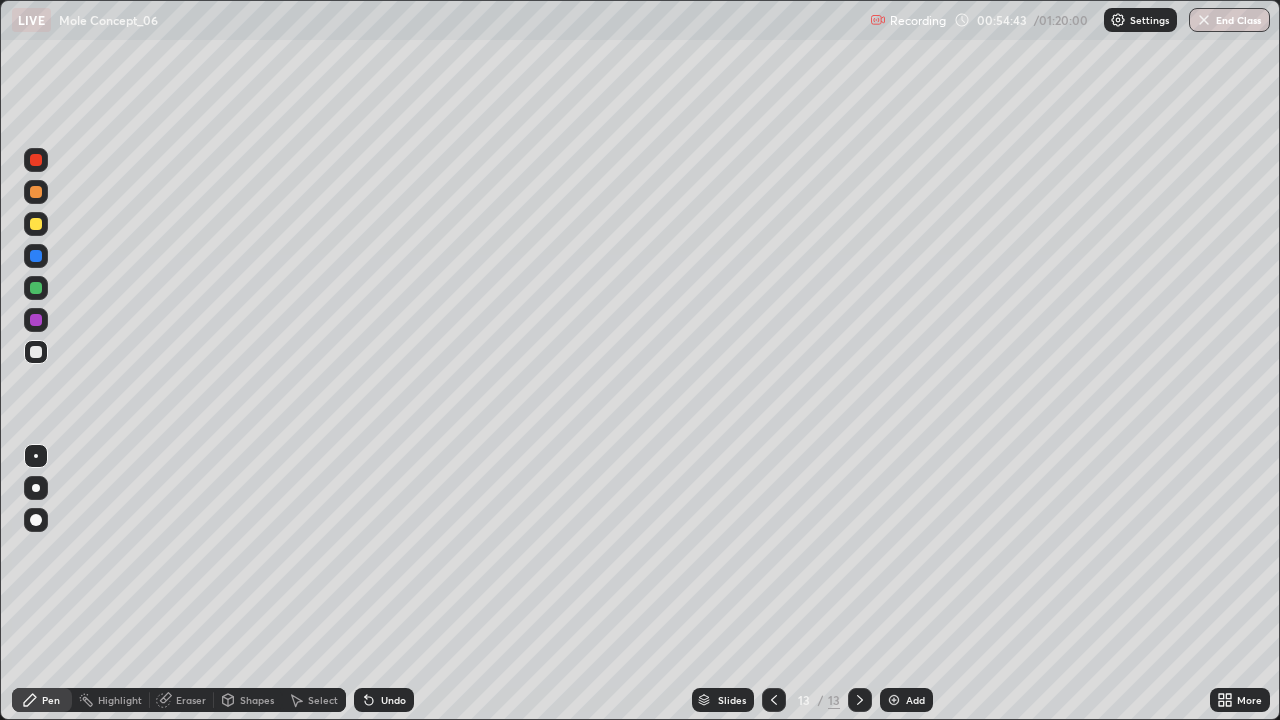 click 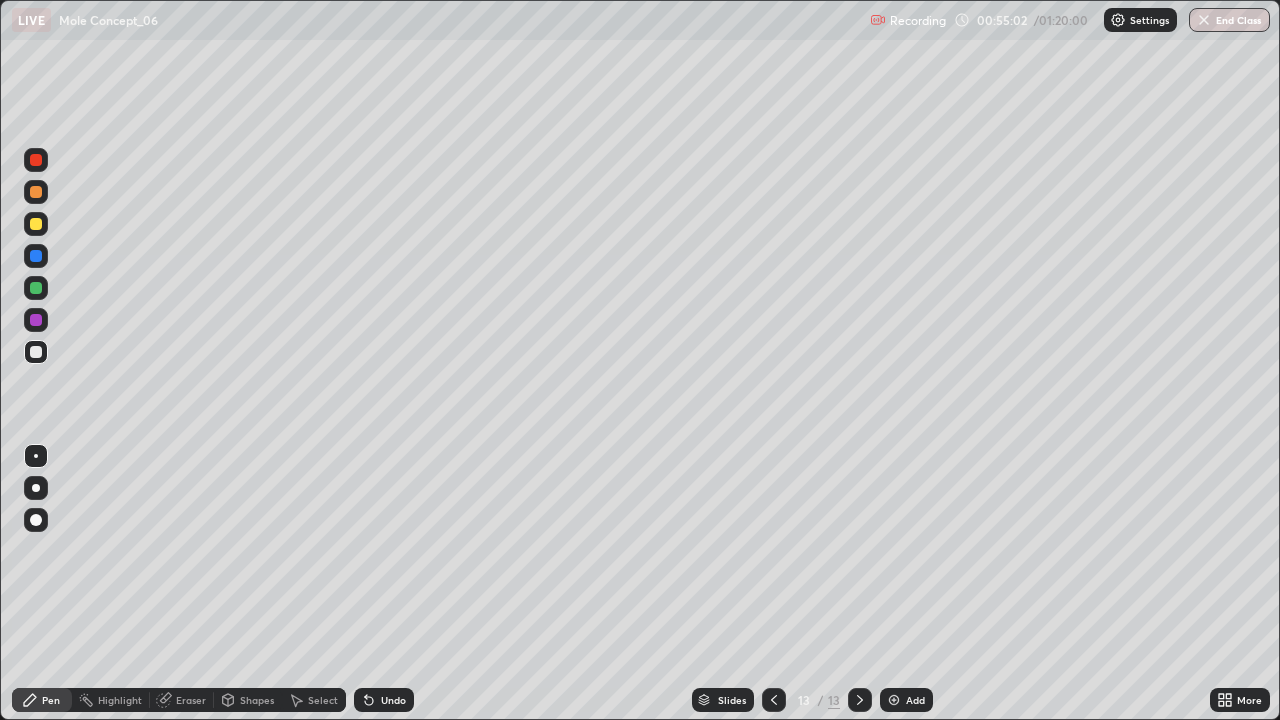 click on "Undo" at bounding box center [384, 700] 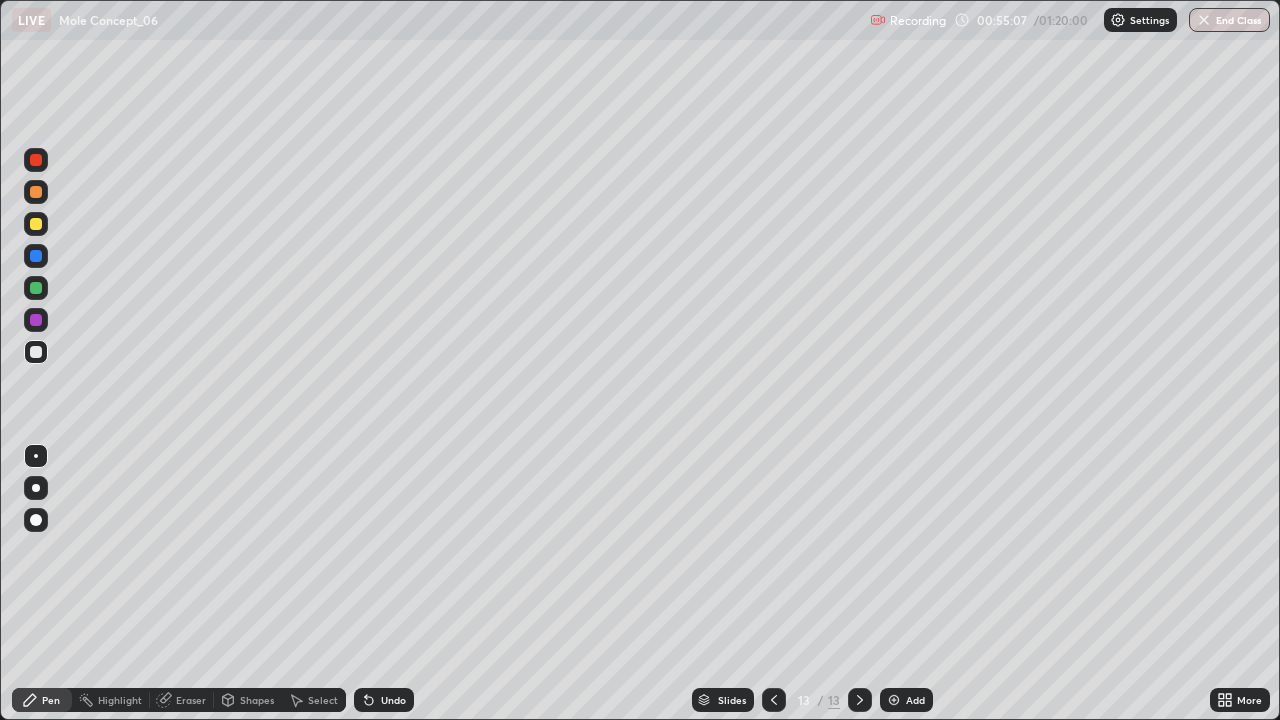 click on "Undo" at bounding box center [393, 700] 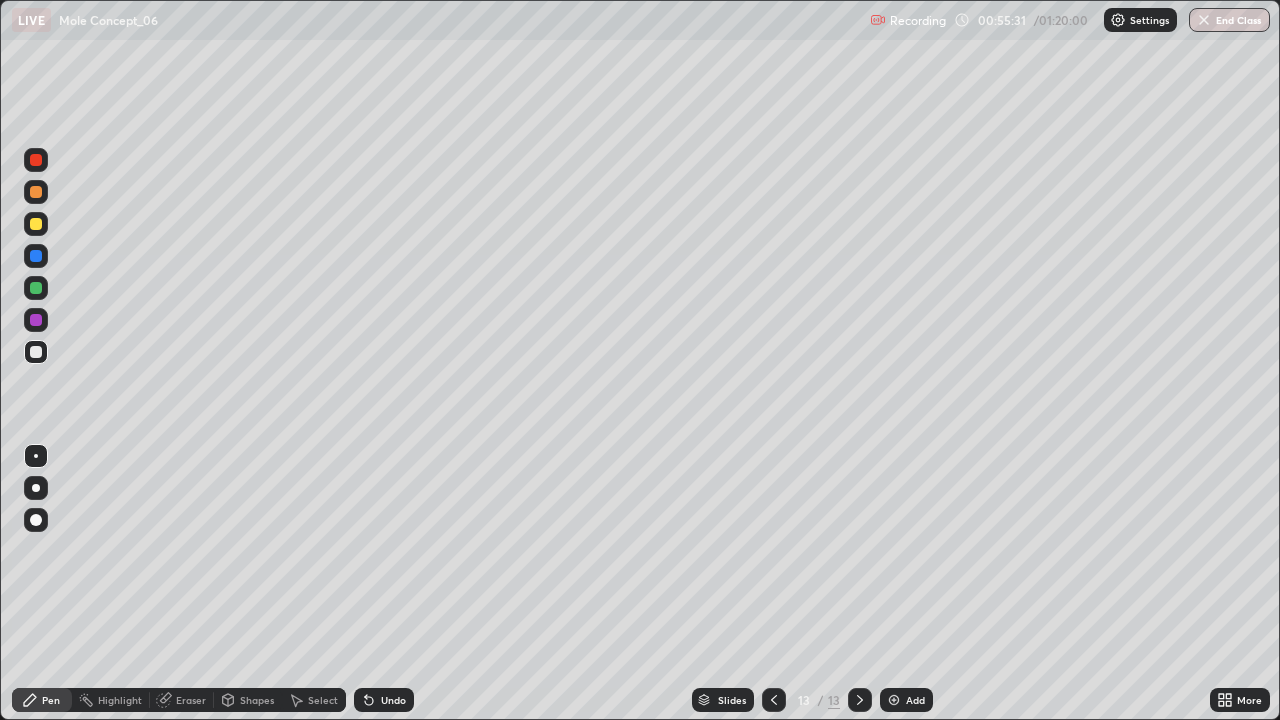 click on "Undo" at bounding box center [384, 700] 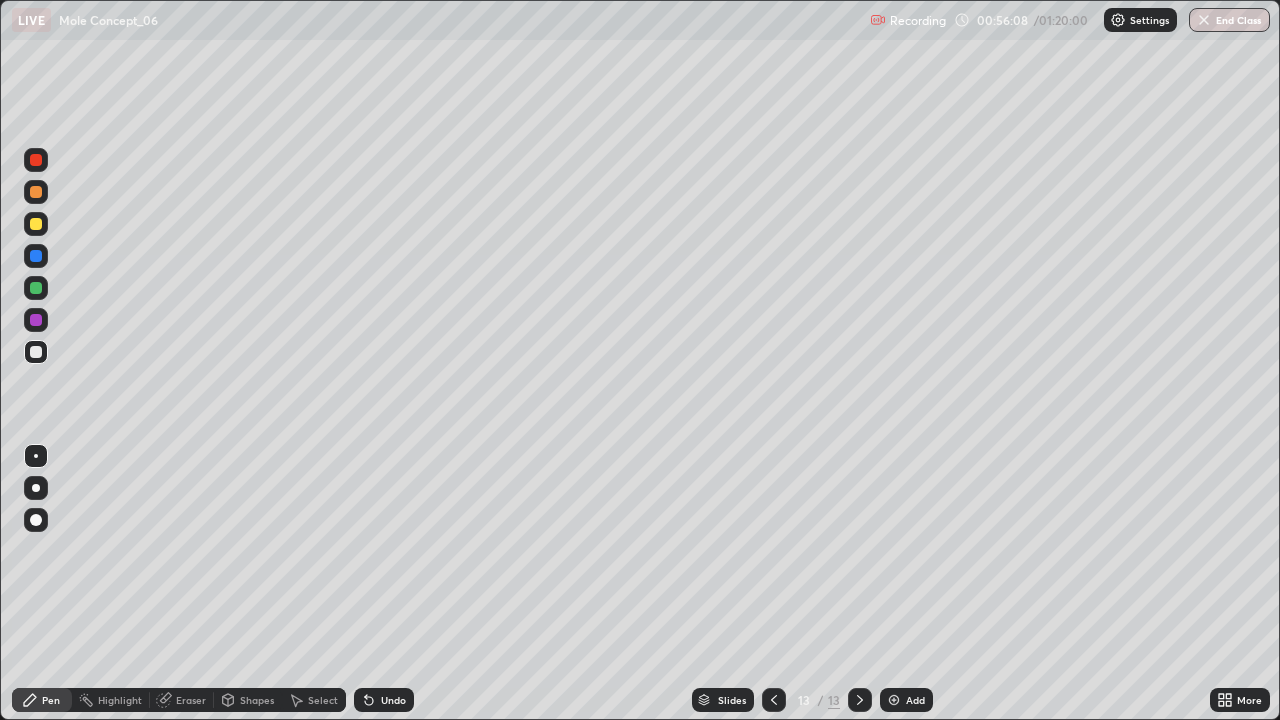 click 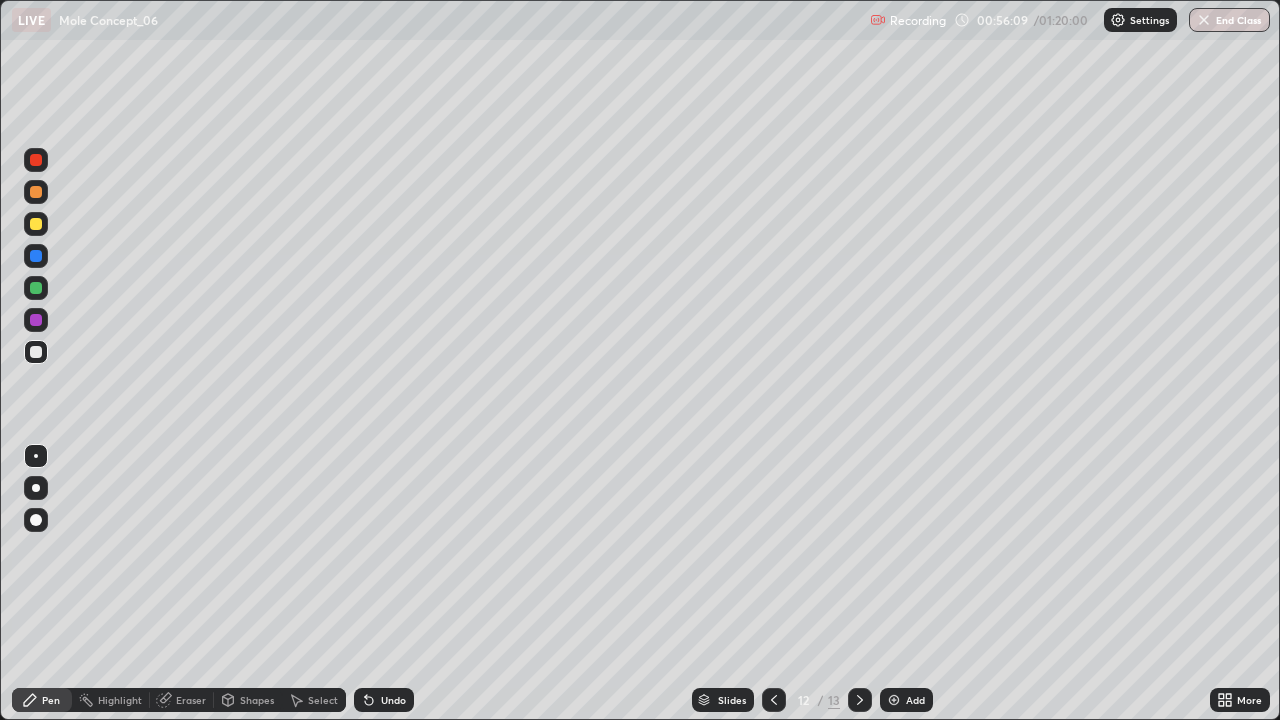 click 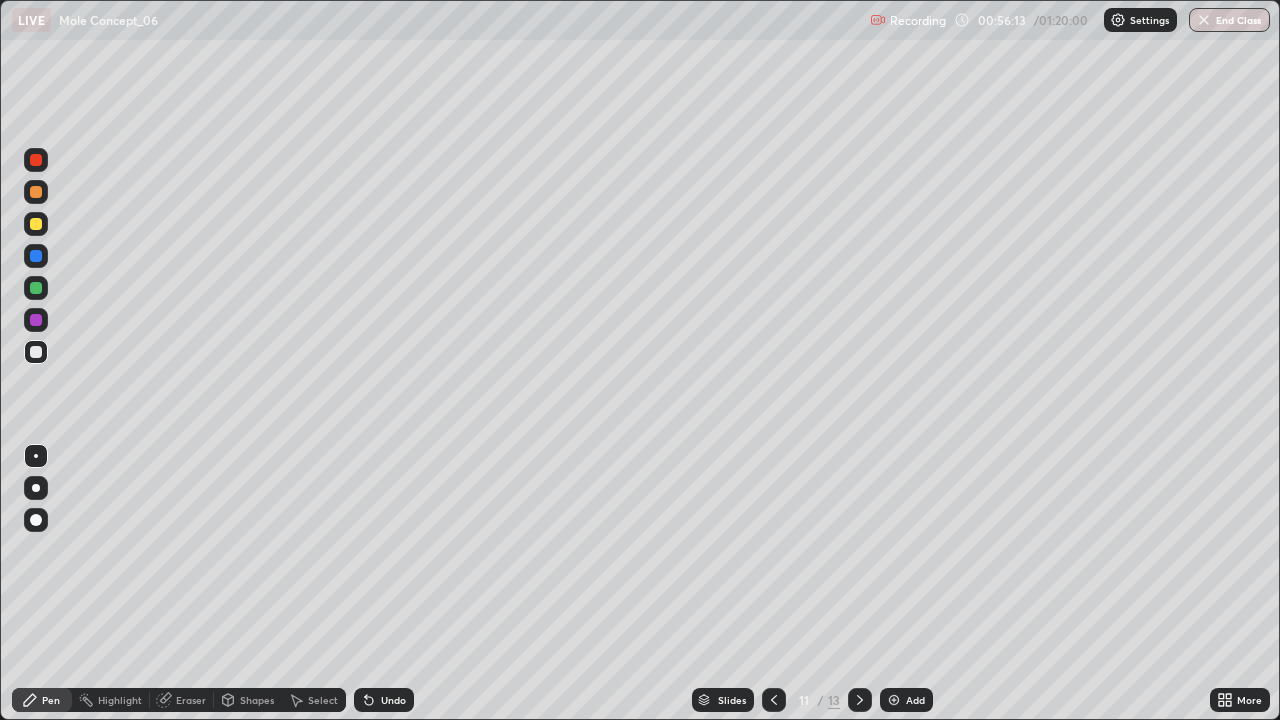 click 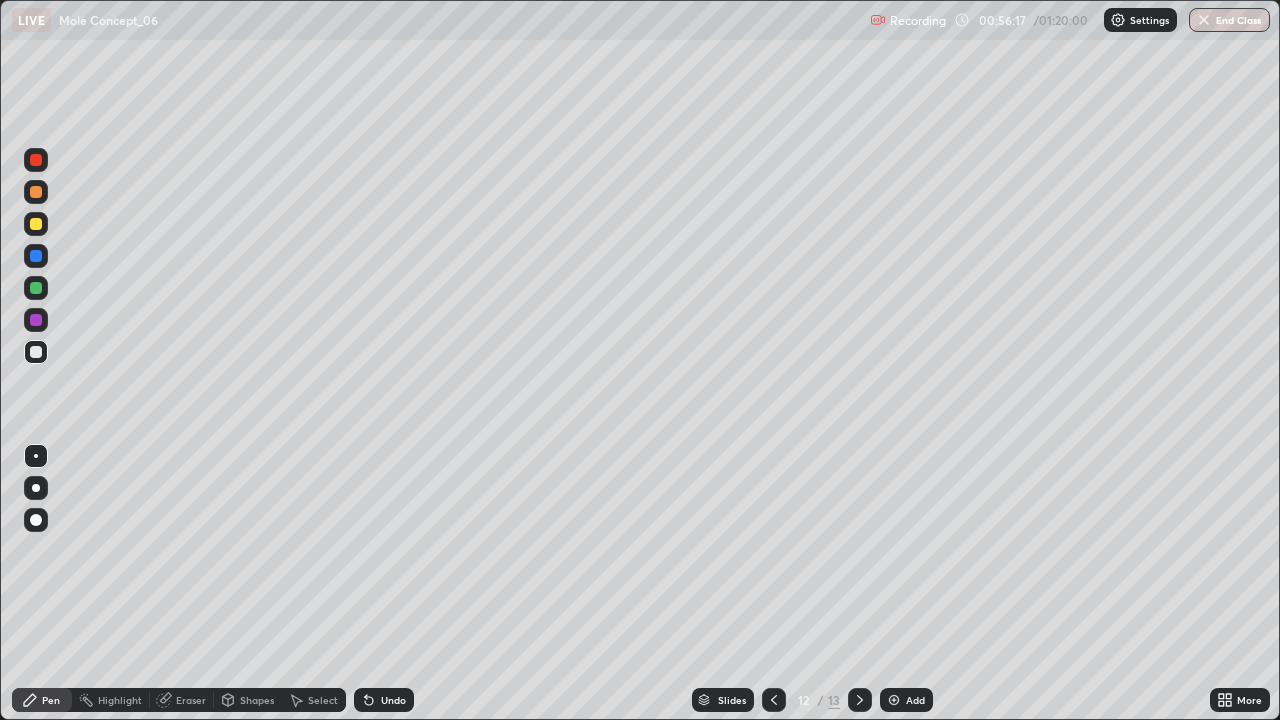 click 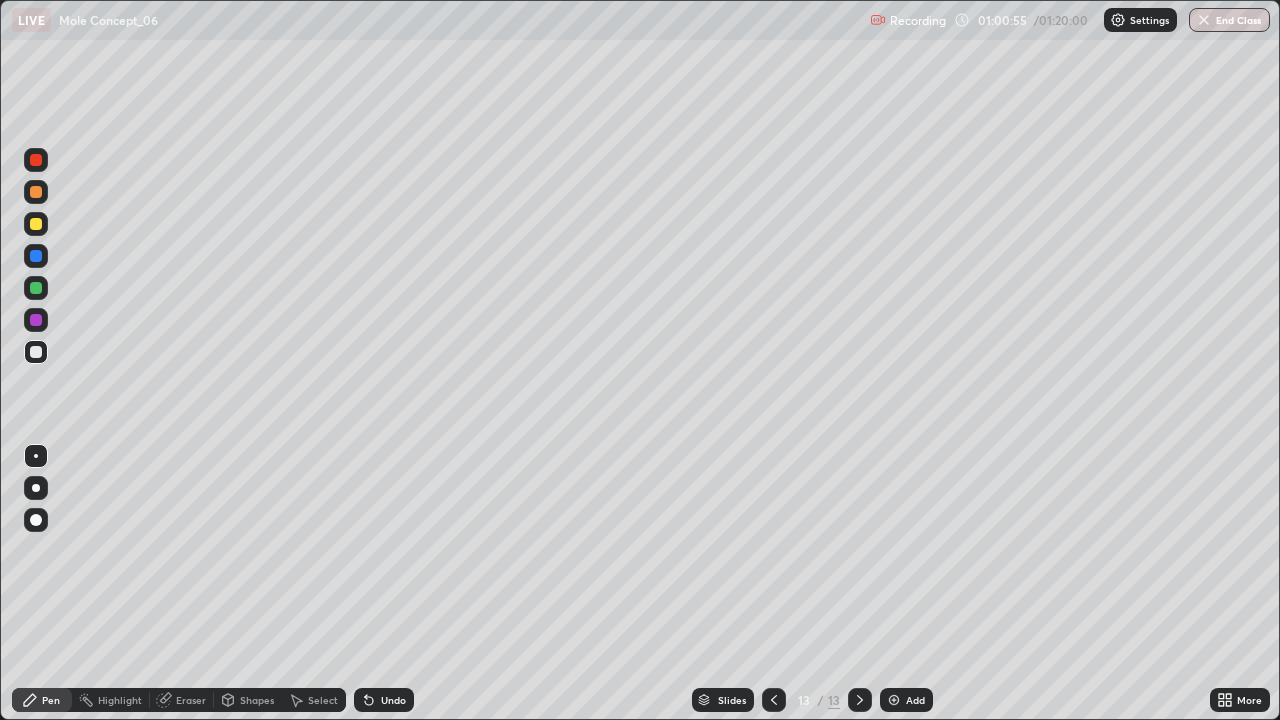 click on "Add" at bounding box center [906, 700] 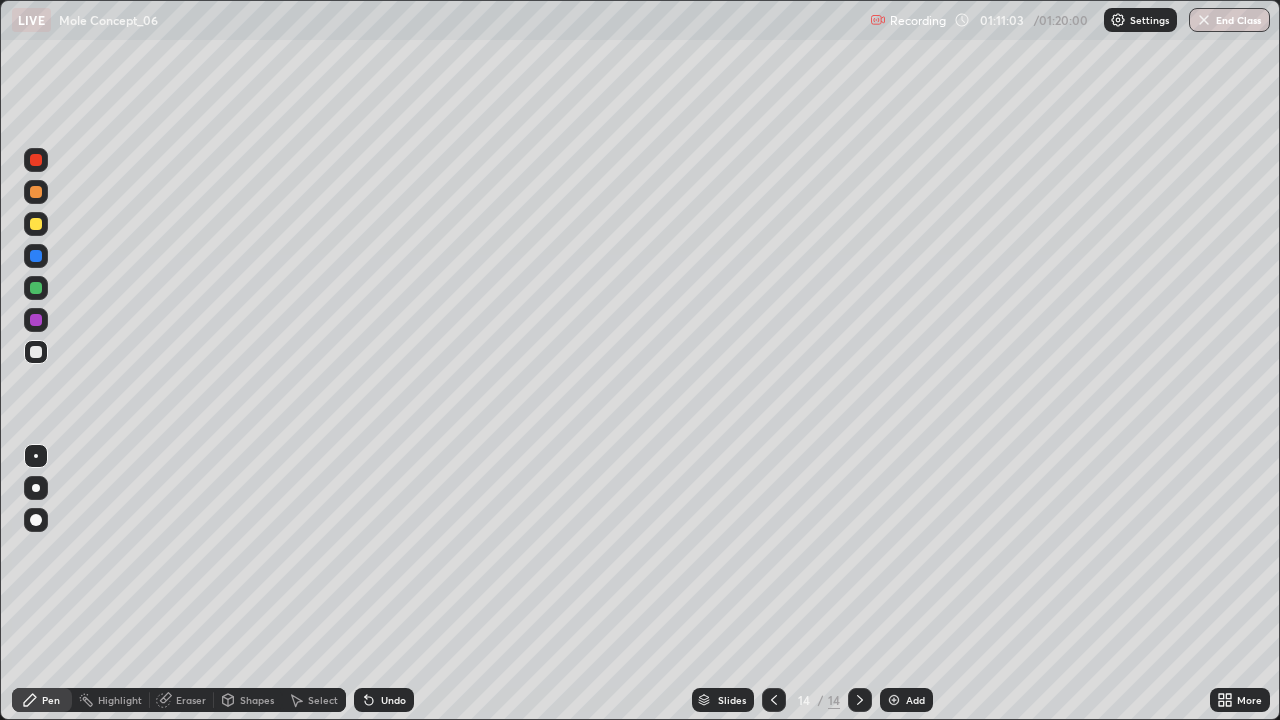 click on "Add" at bounding box center [906, 700] 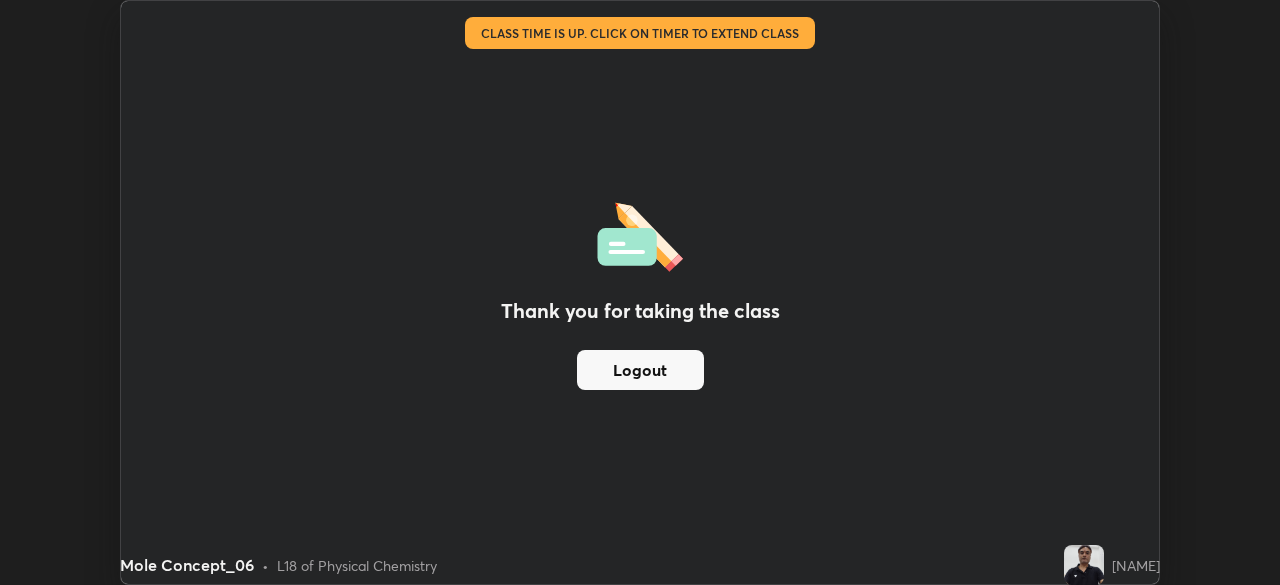 scroll, scrollTop: 585, scrollLeft: 1280, axis: both 